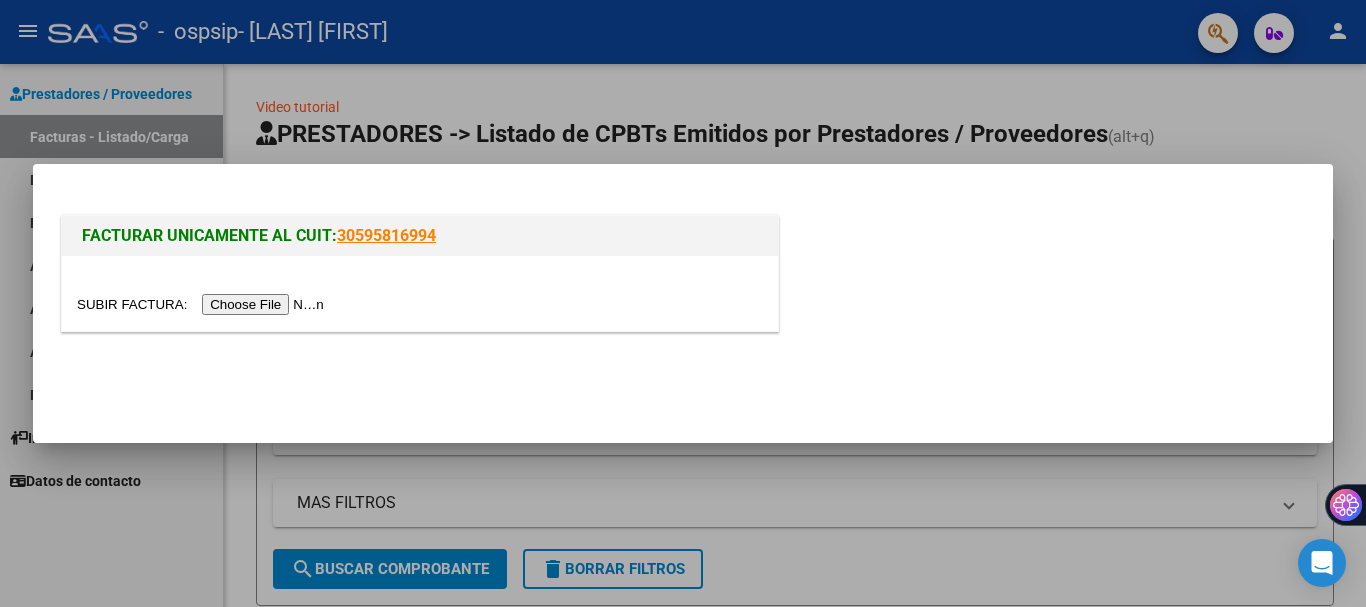scroll, scrollTop: 0, scrollLeft: 0, axis: both 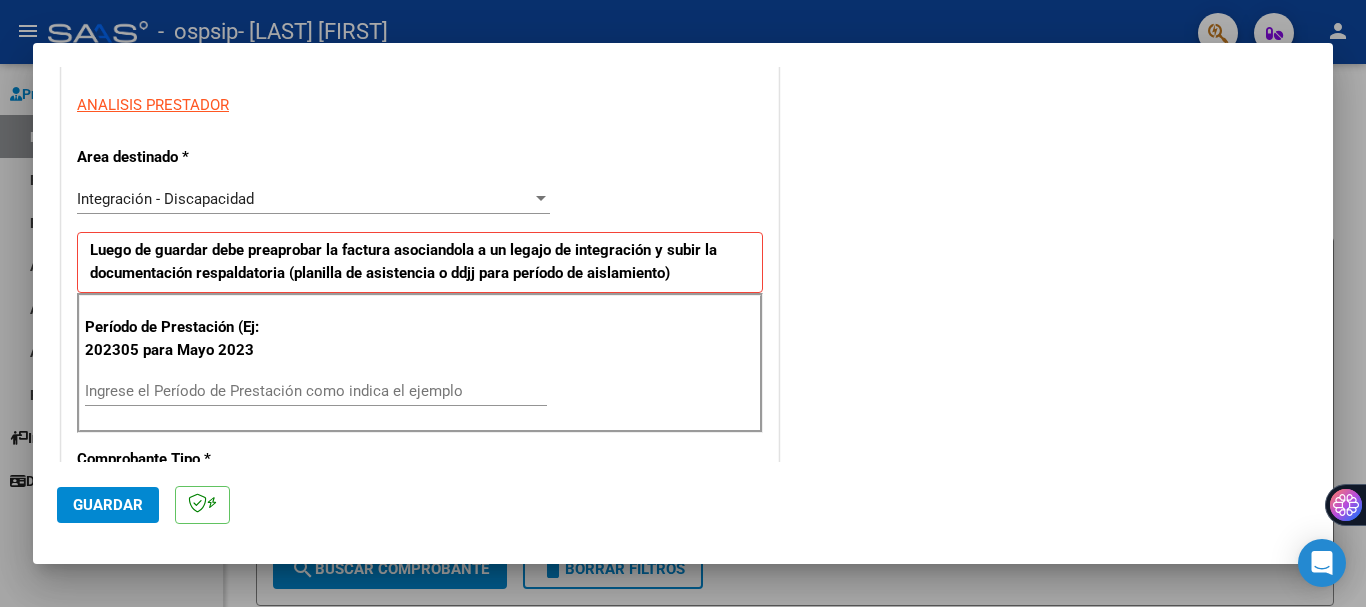 click on "Ingrese el Período de Prestación como indica el ejemplo" at bounding box center (316, 391) 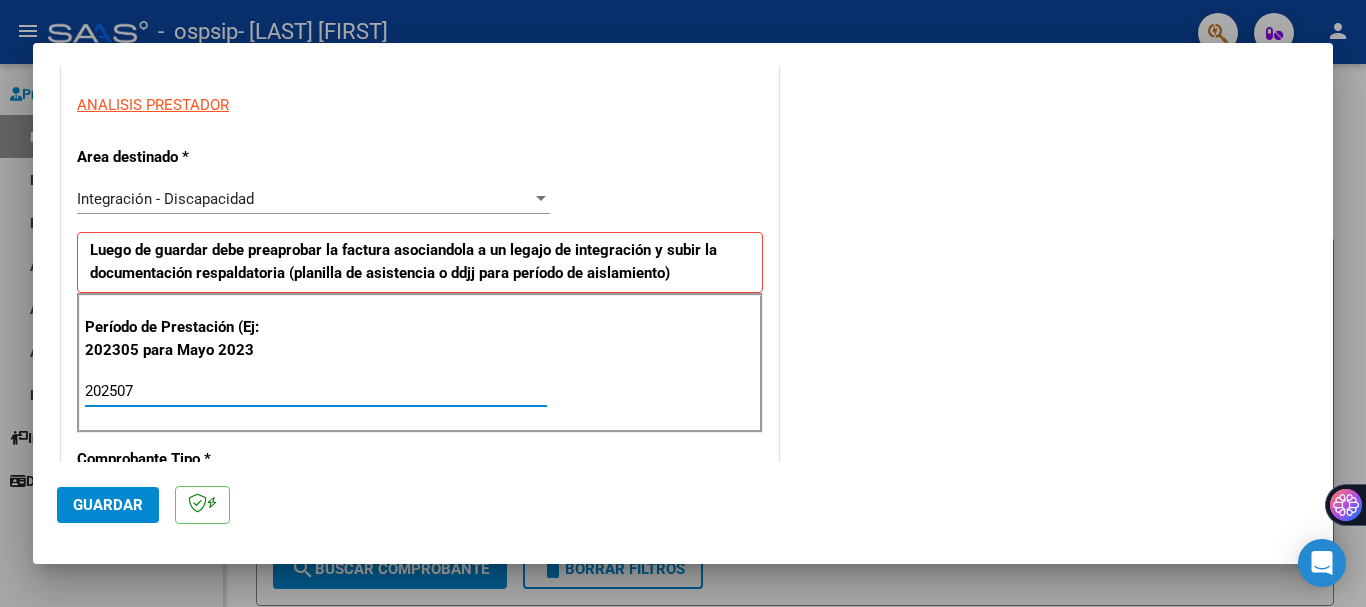 type on "202507" 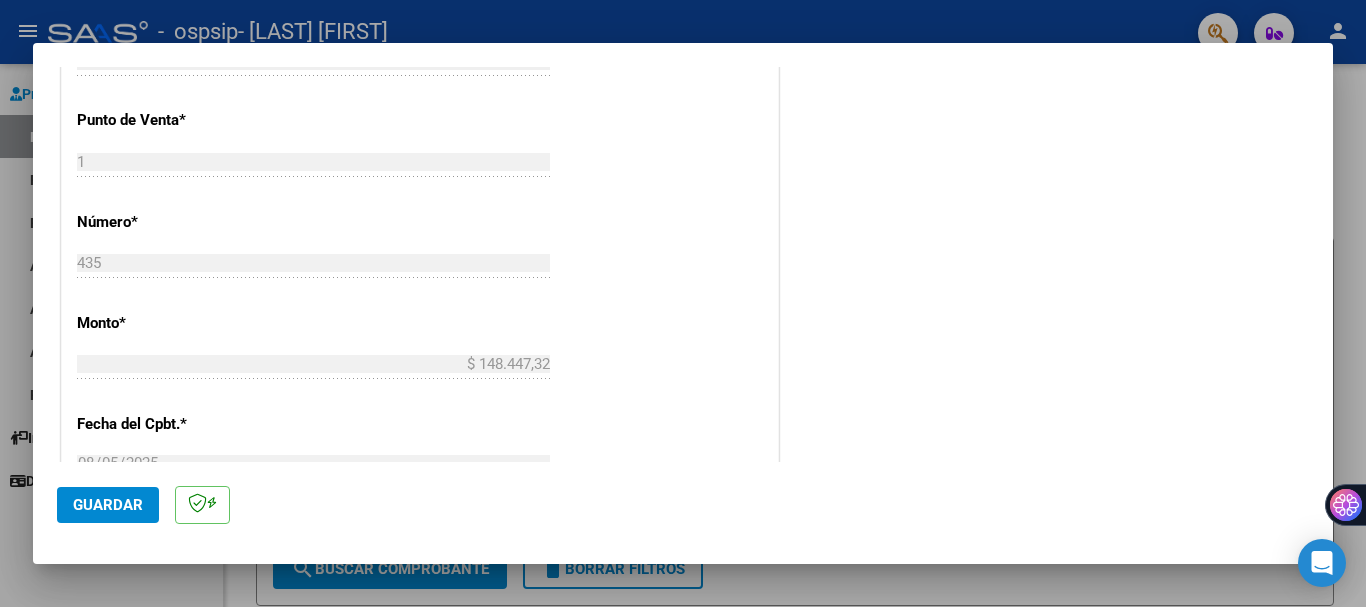 scroll, scrollTop: 843, scrollLeft: 0, axis: vertical 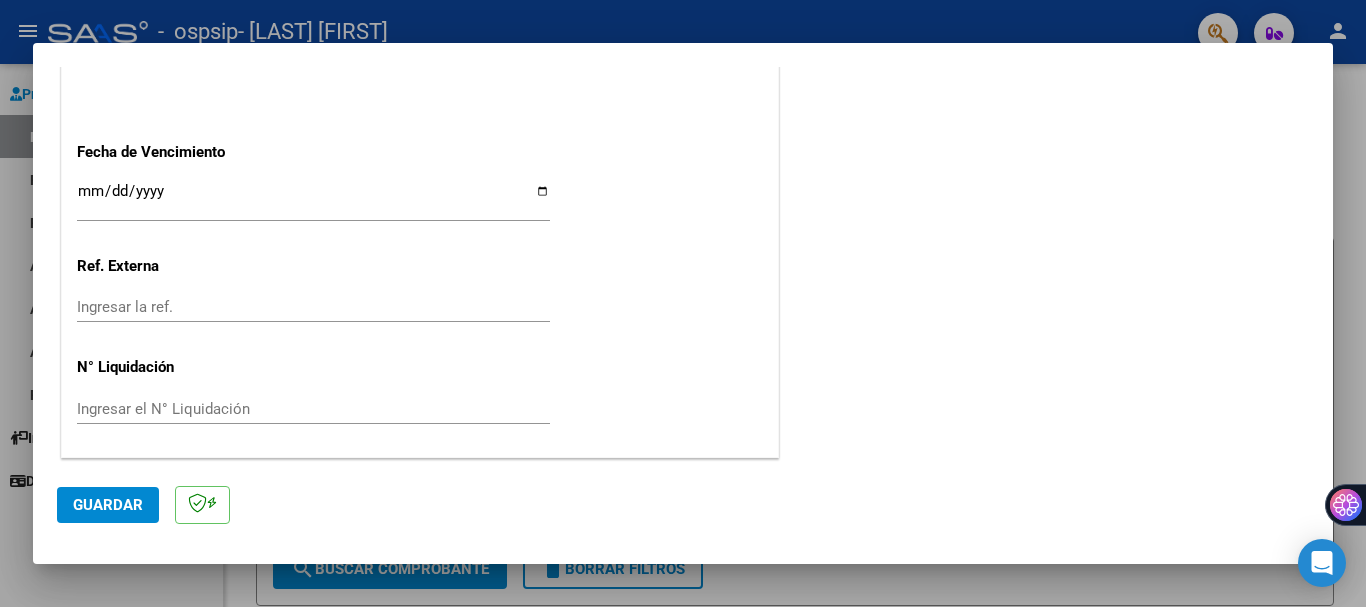 click on "Guardar" 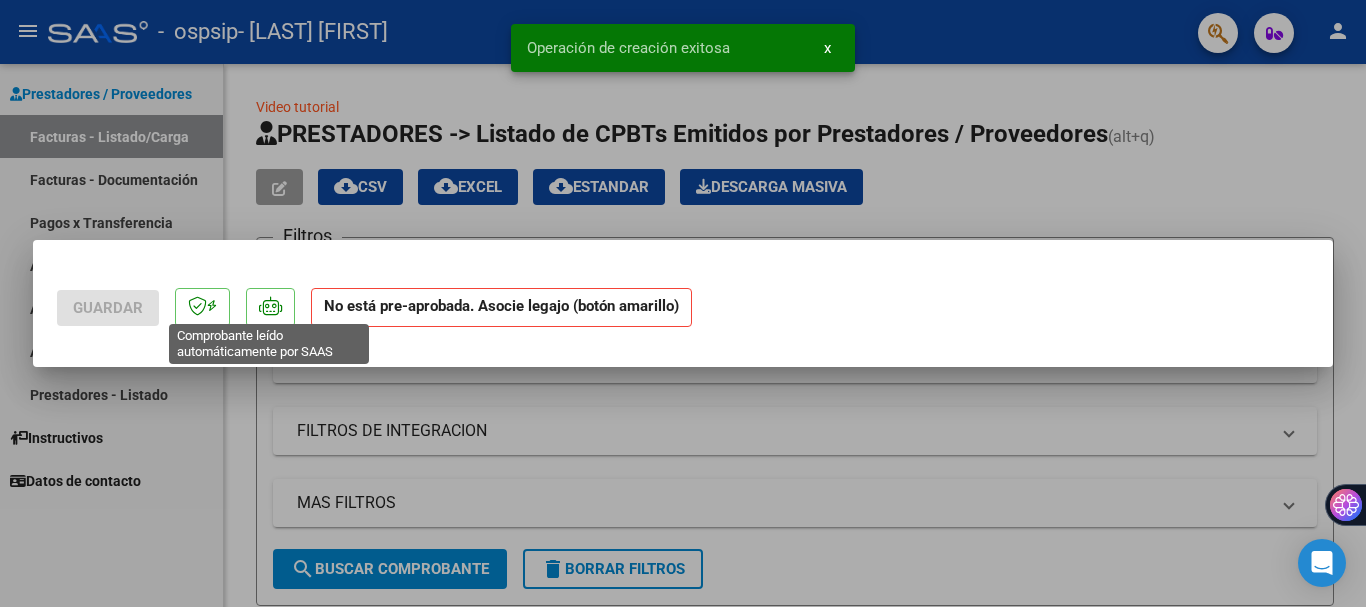 scroll, scrollTop: 0, scrollLeft: 0, axis: both 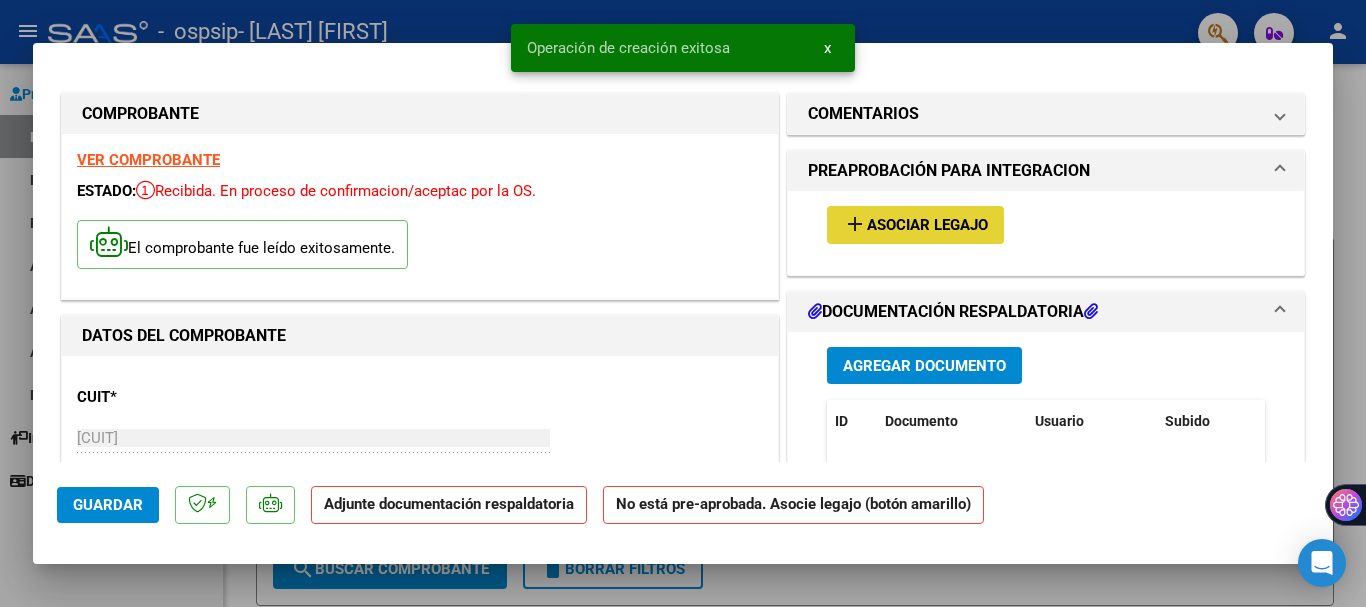 click on "Asociar Legajo" at bounding box center (927, 226) 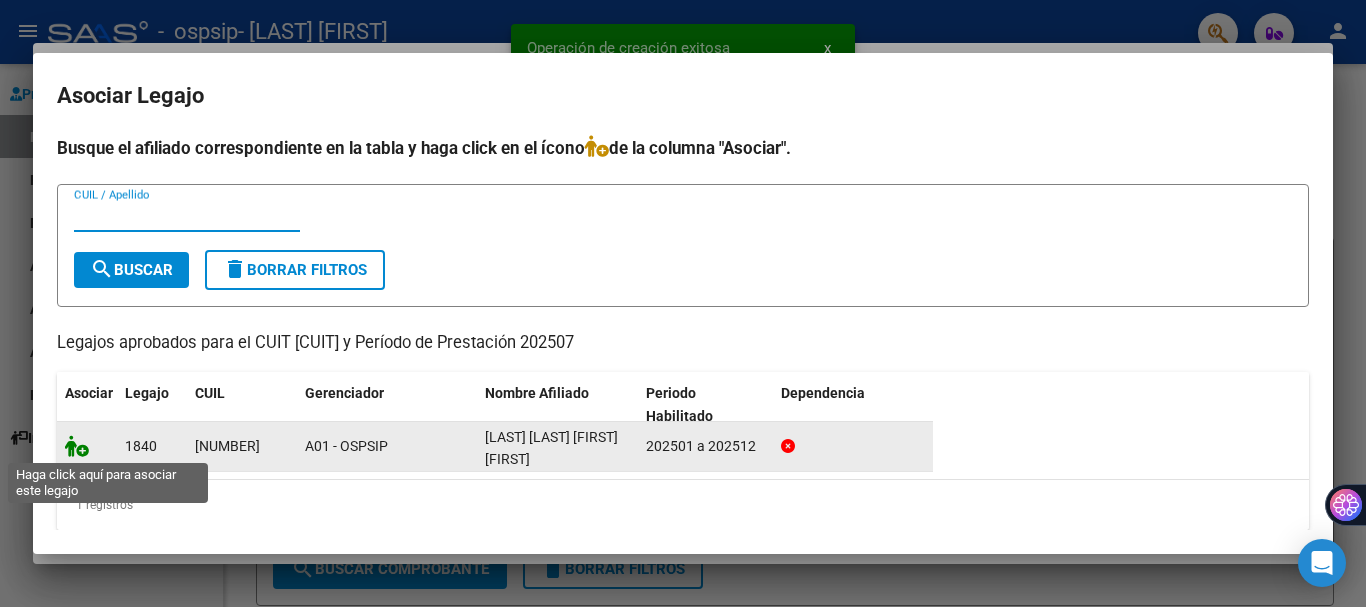 click 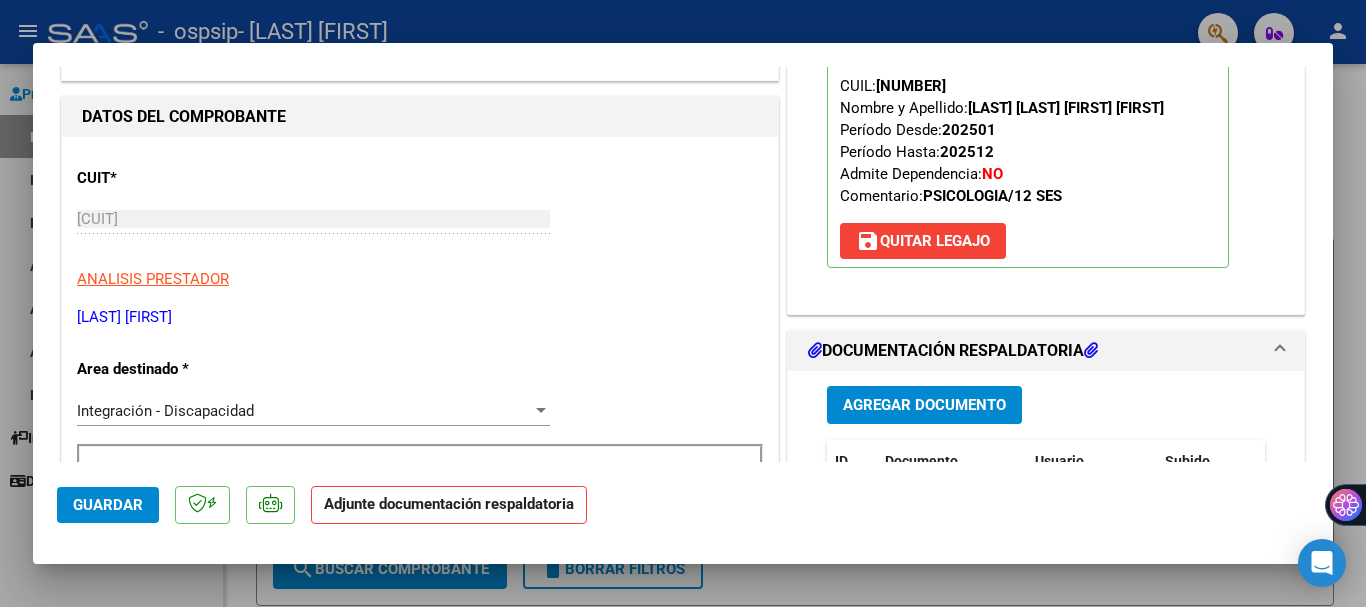 scroll, scrollTop: 289, scrollLeft: 0, axis: vertical 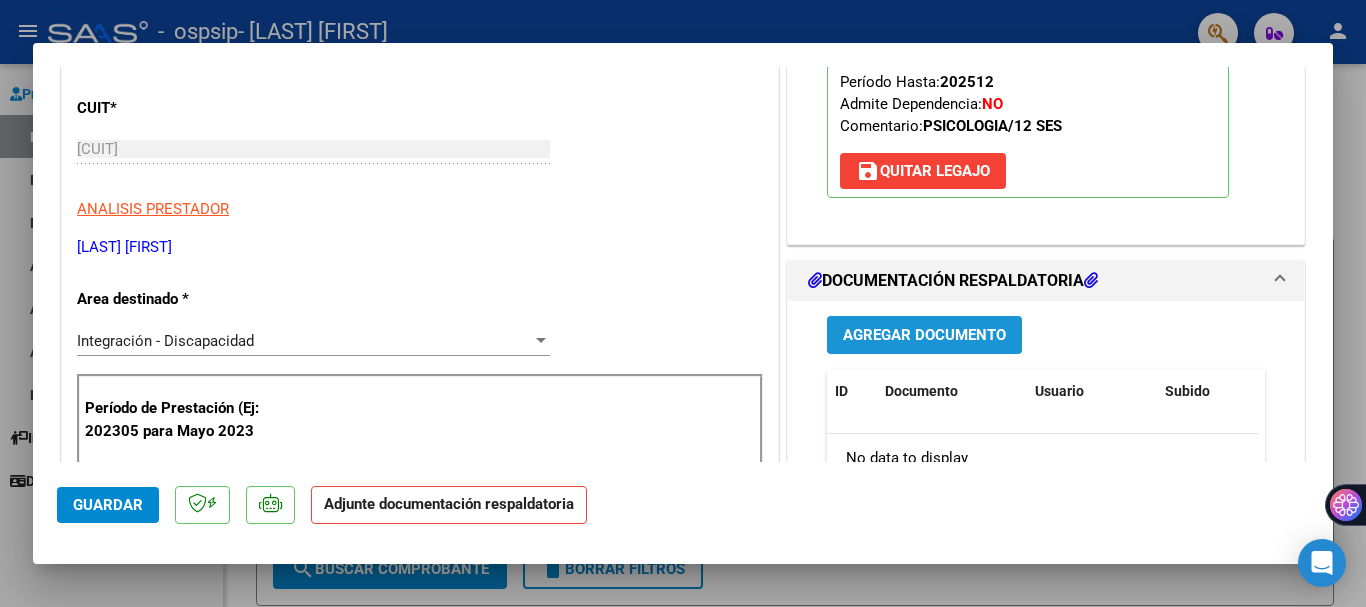 click on "Agregar Documento" at bounding box center [924, 336] 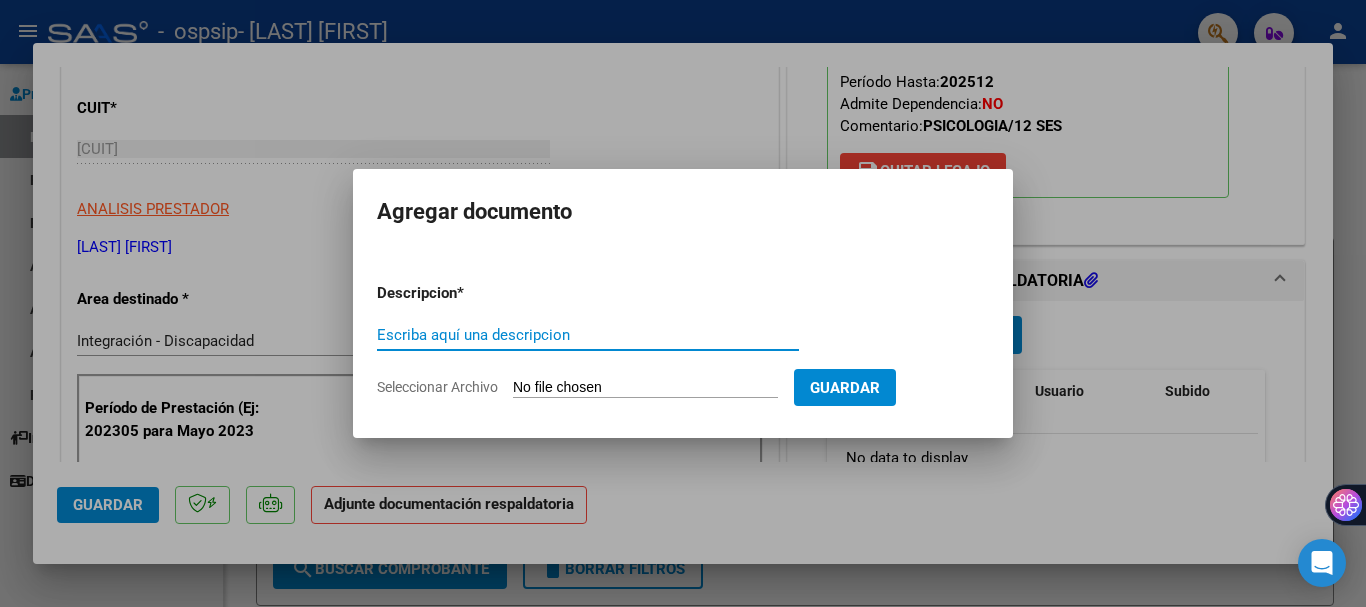 click on "Escriba aquí una descripcion" at bounding box center [588, 335] 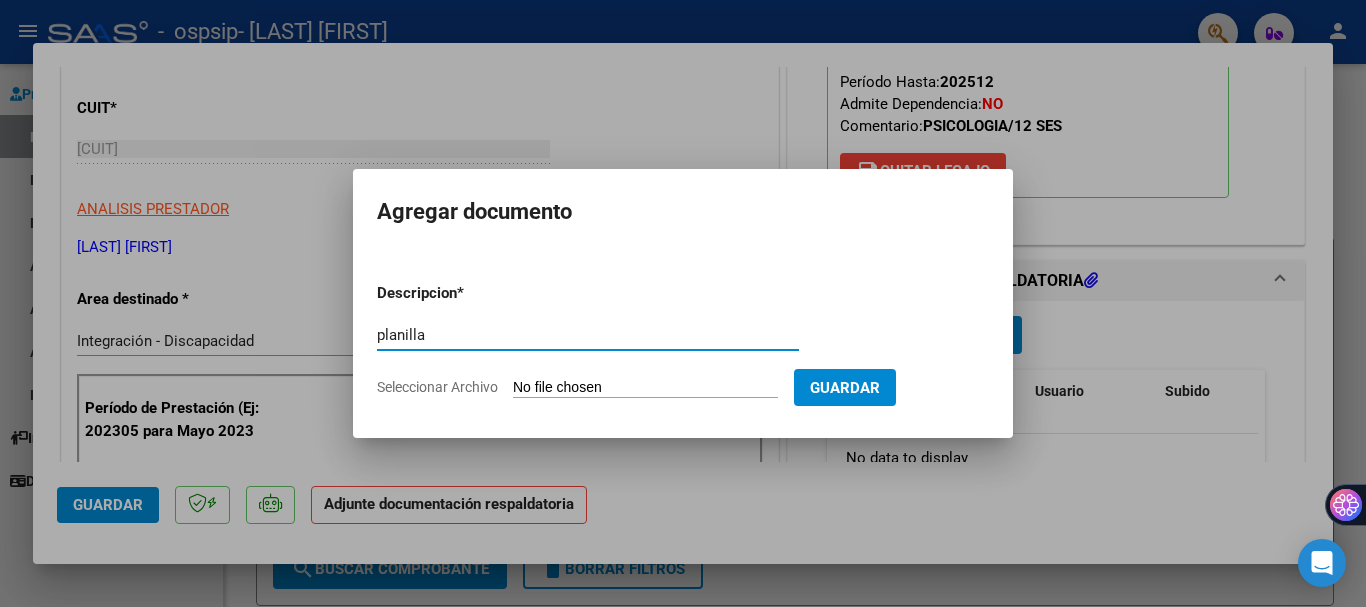type on "planilla" 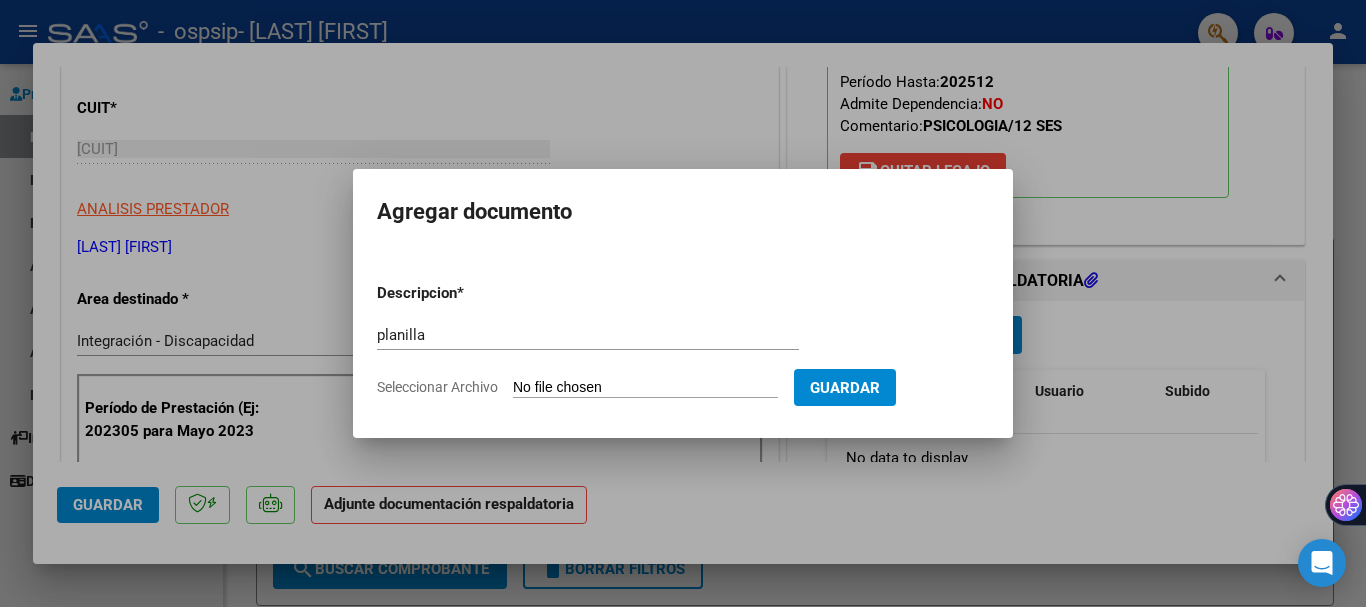 type on "C:\fakepath\planilla.jpeg" 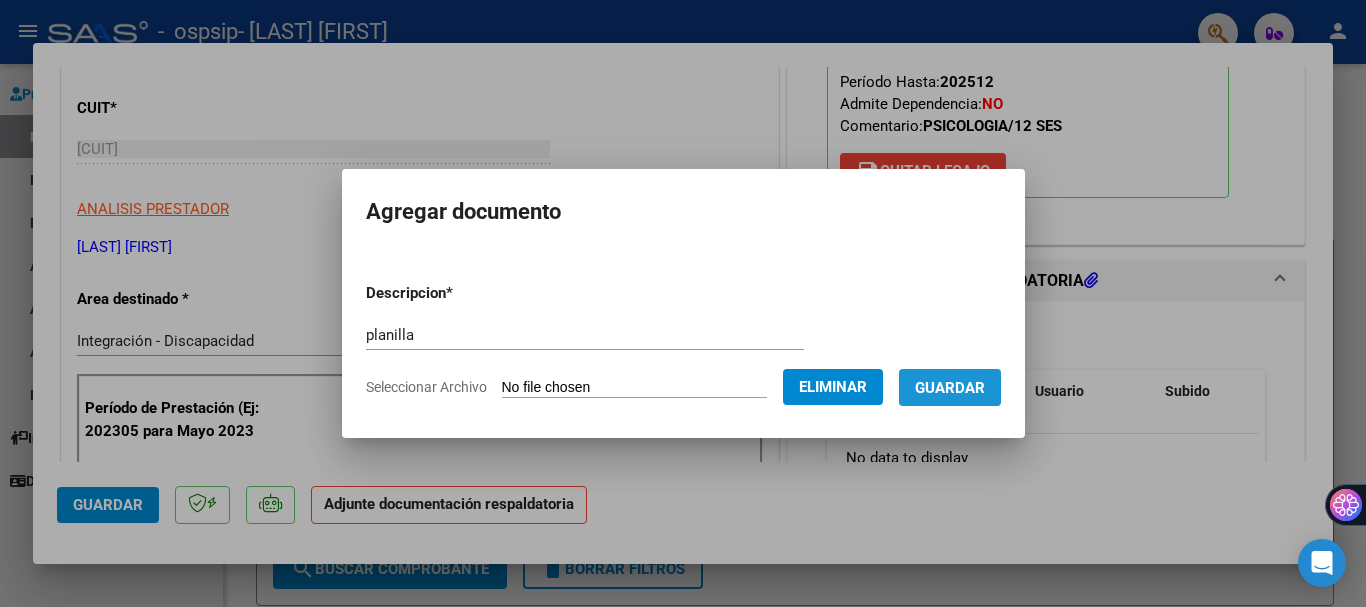 click on "Guardar" at bounding box center (950, 388) 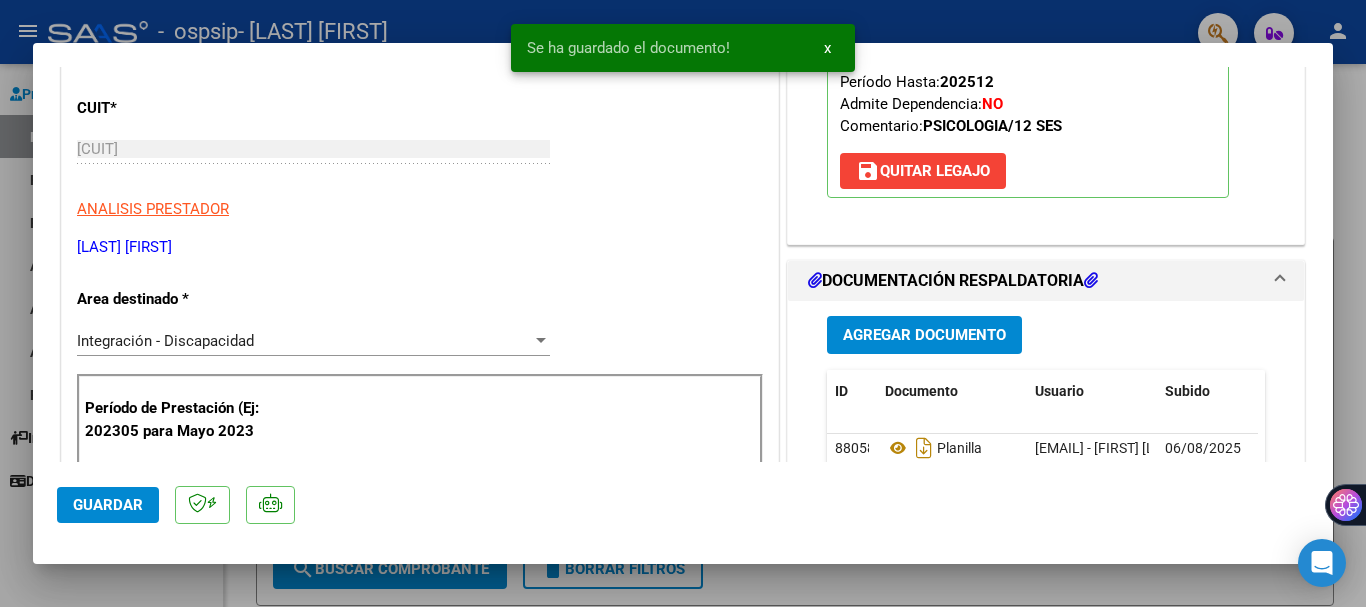 scroll, scrollTop: 453, scrollLeft: 0, axis: vertical 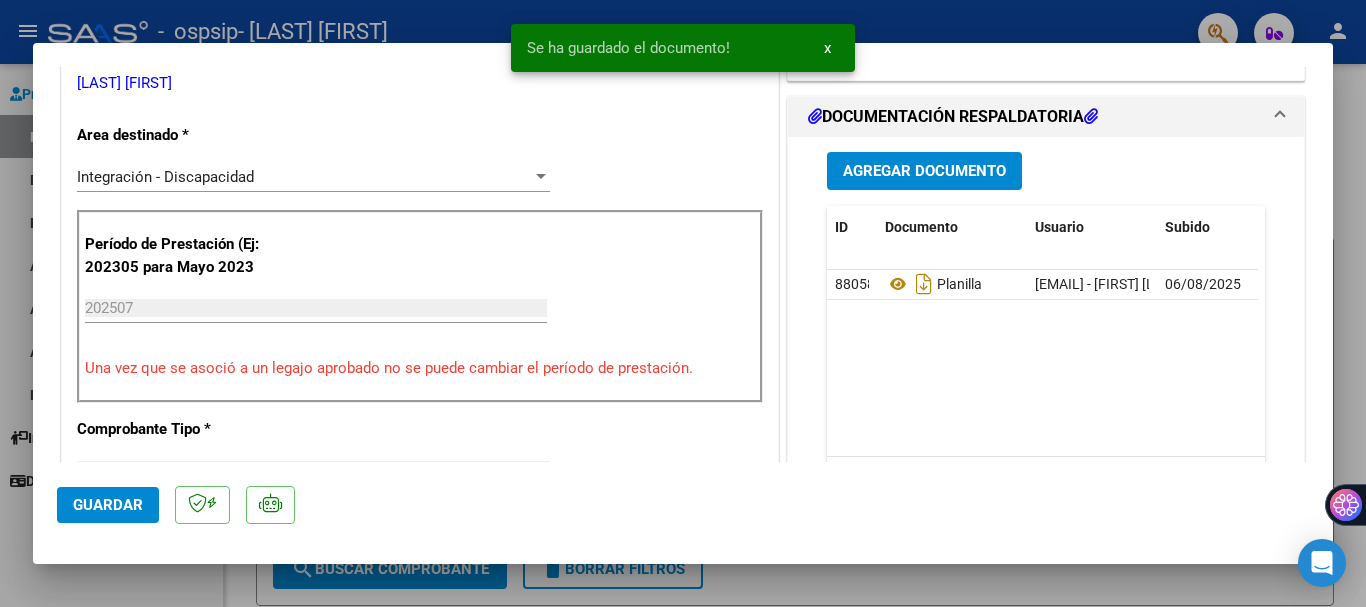 click on "Guardar" 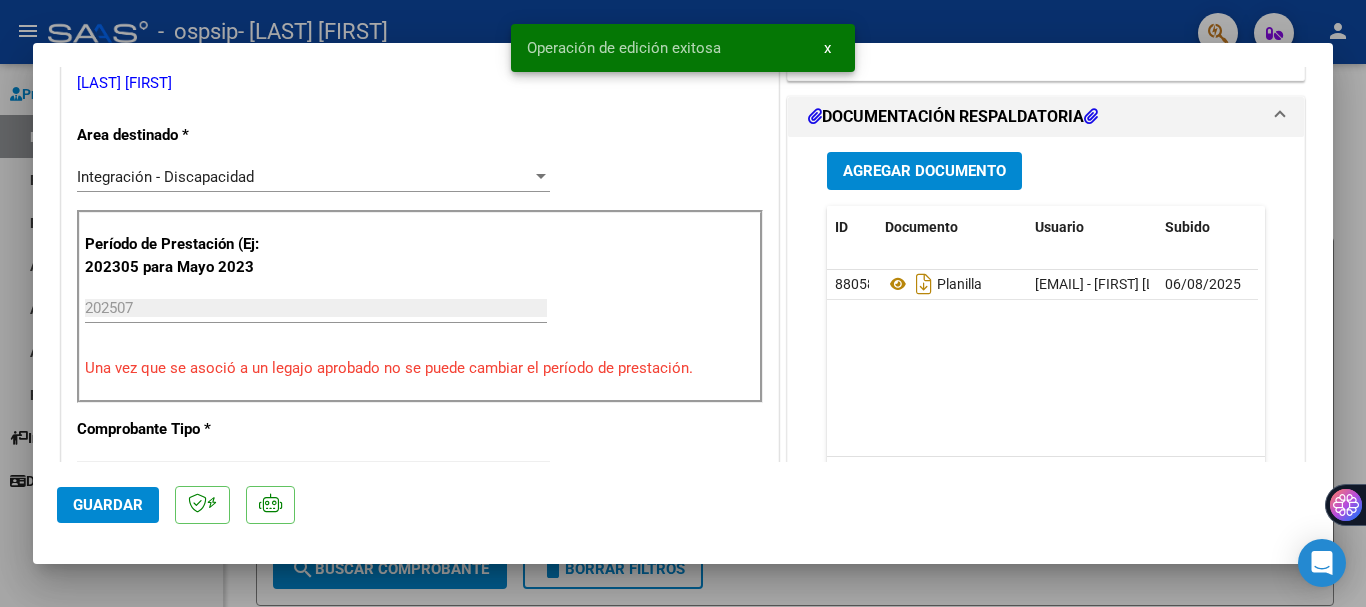 click at bounding box center [683, 303] 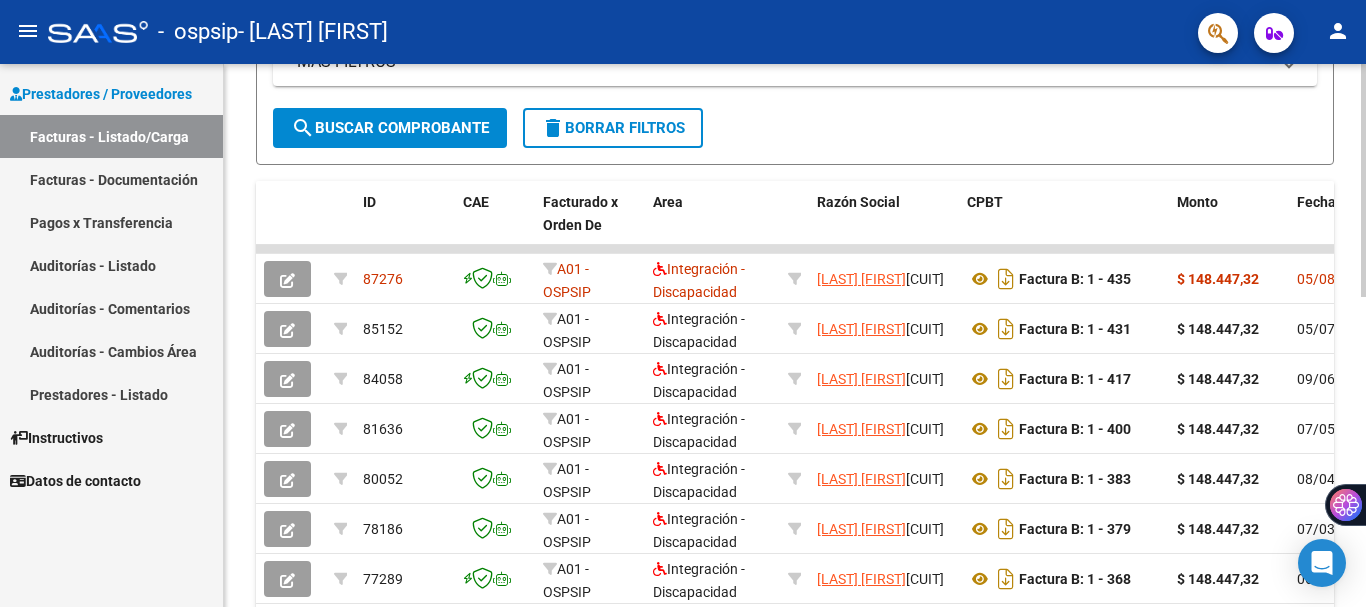 scroll, scrollTop: 448, scrollLeft: 0, axis: vertical 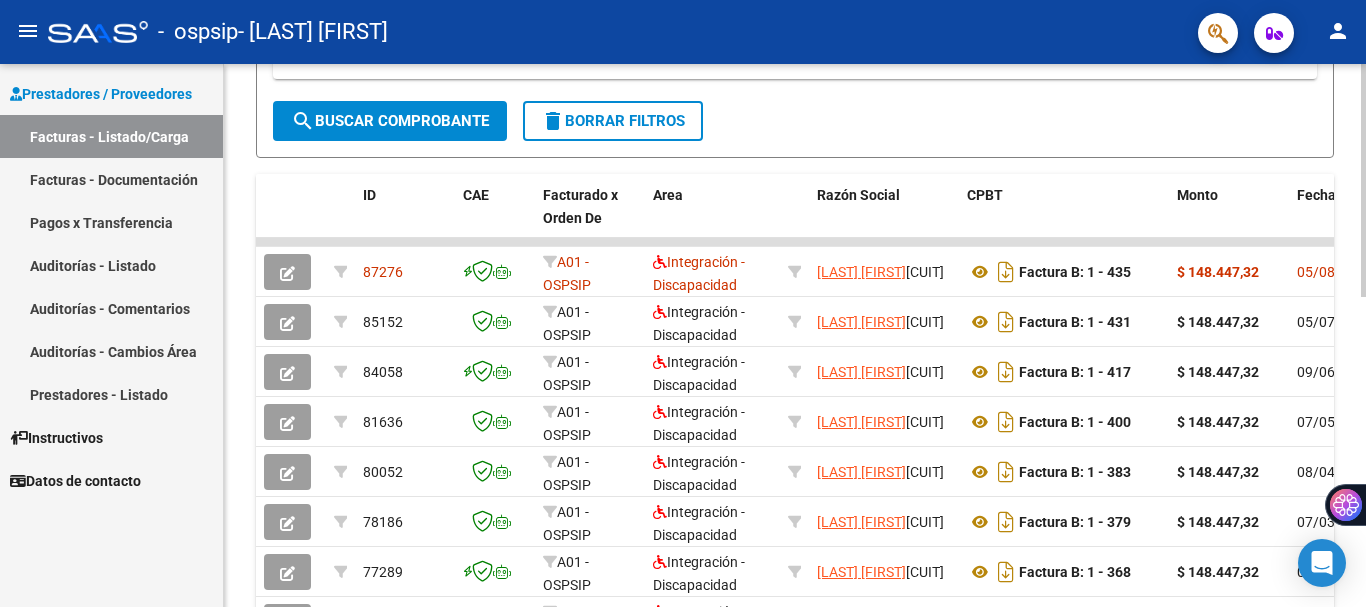 click 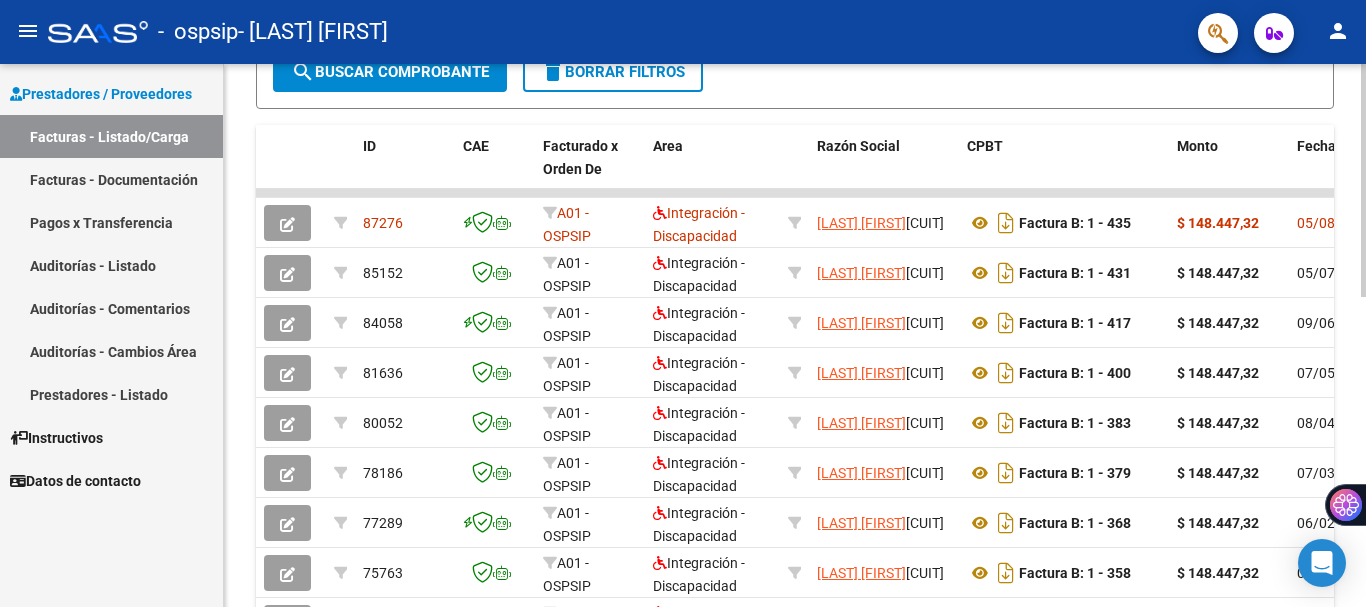 click 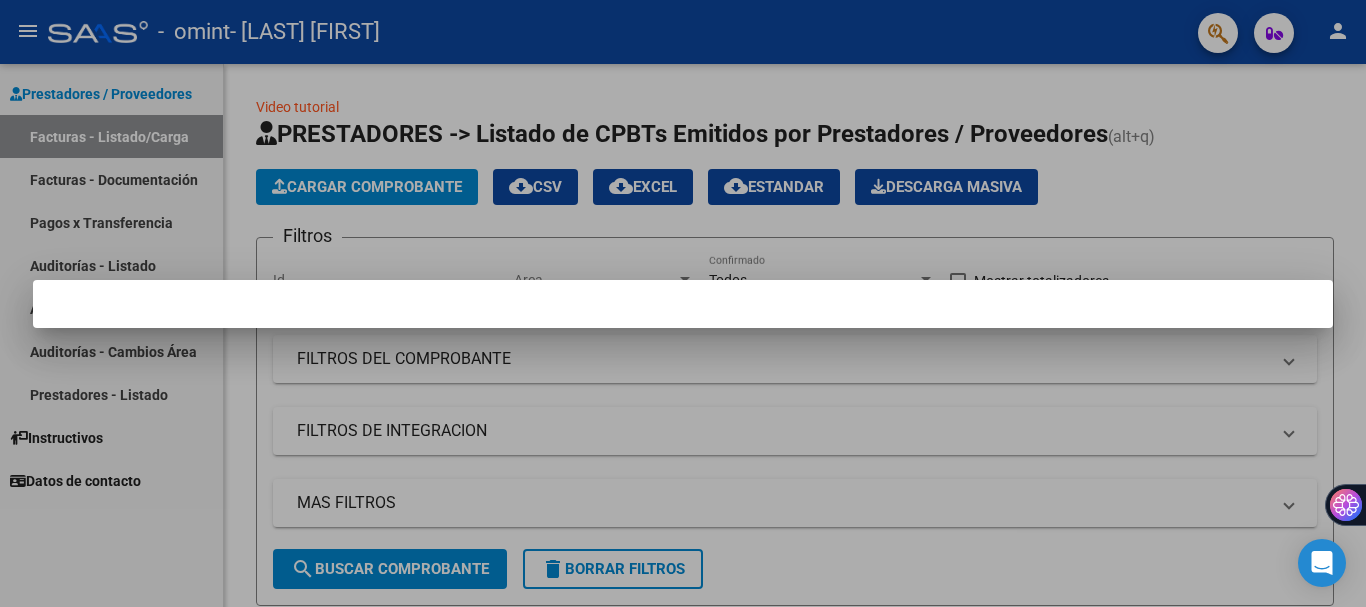 scroll, scrollTop: 0, scrollLeft: 0, axis: both 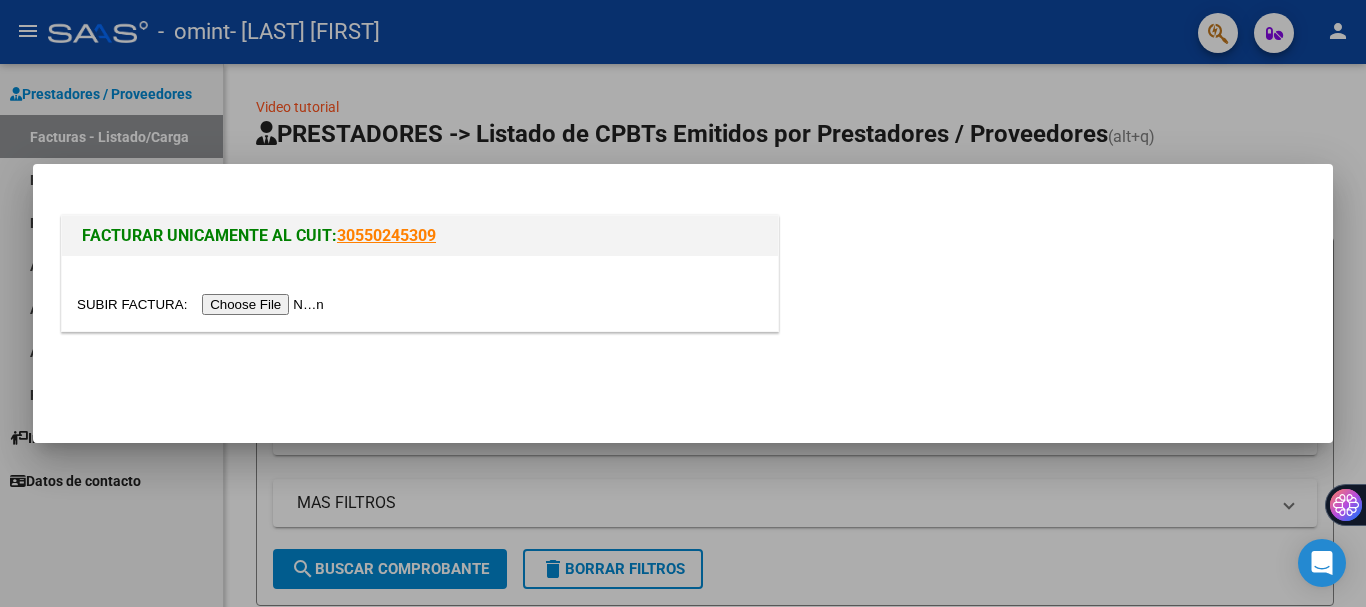 click at bounding box center (203, 304) 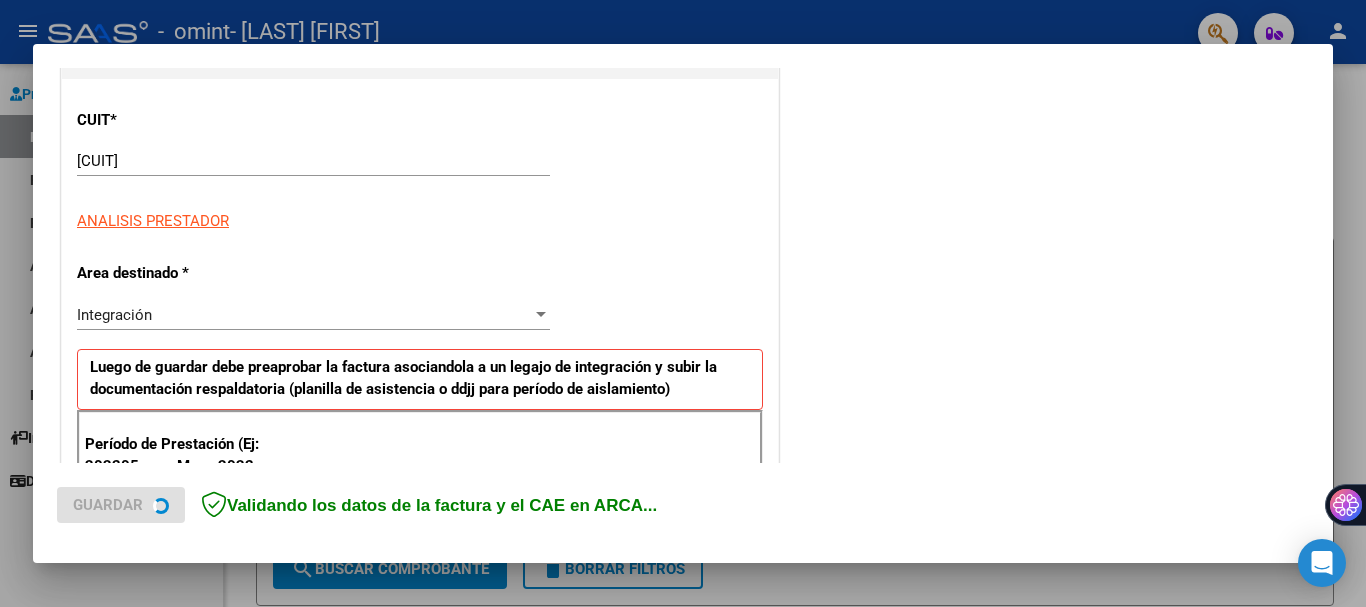 scroll, scrollTop: 254, scrollLeft: 0, axis: vertical 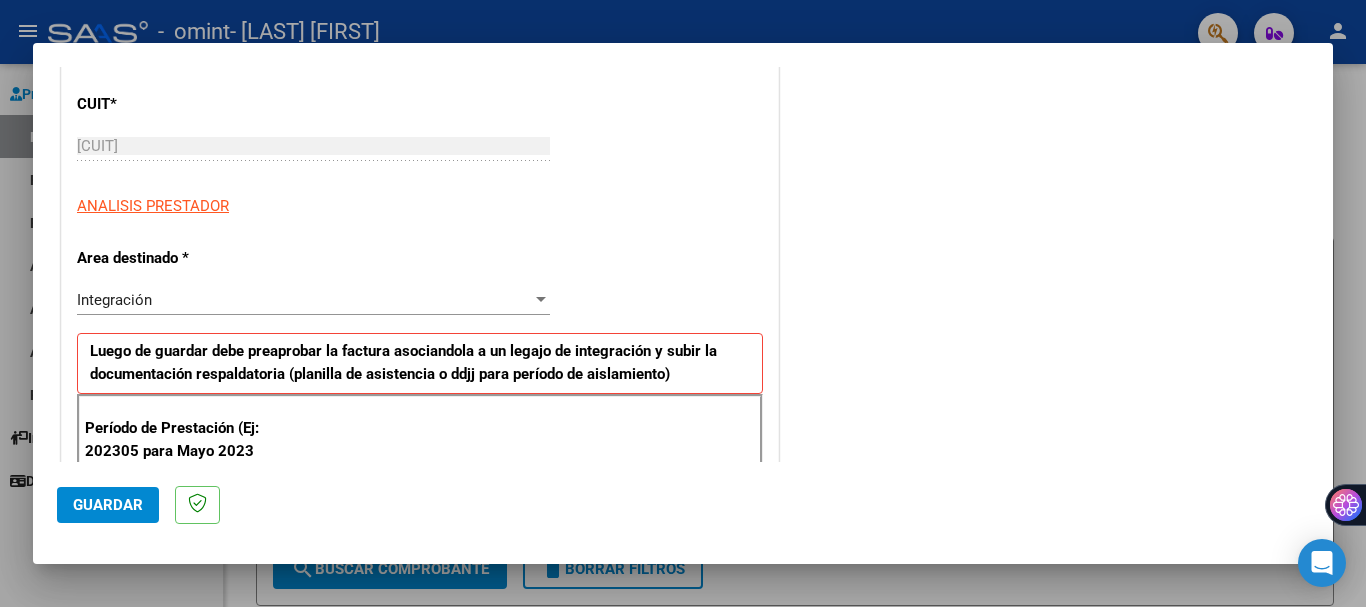 click on "Integración" at bounding box center [304, 300] 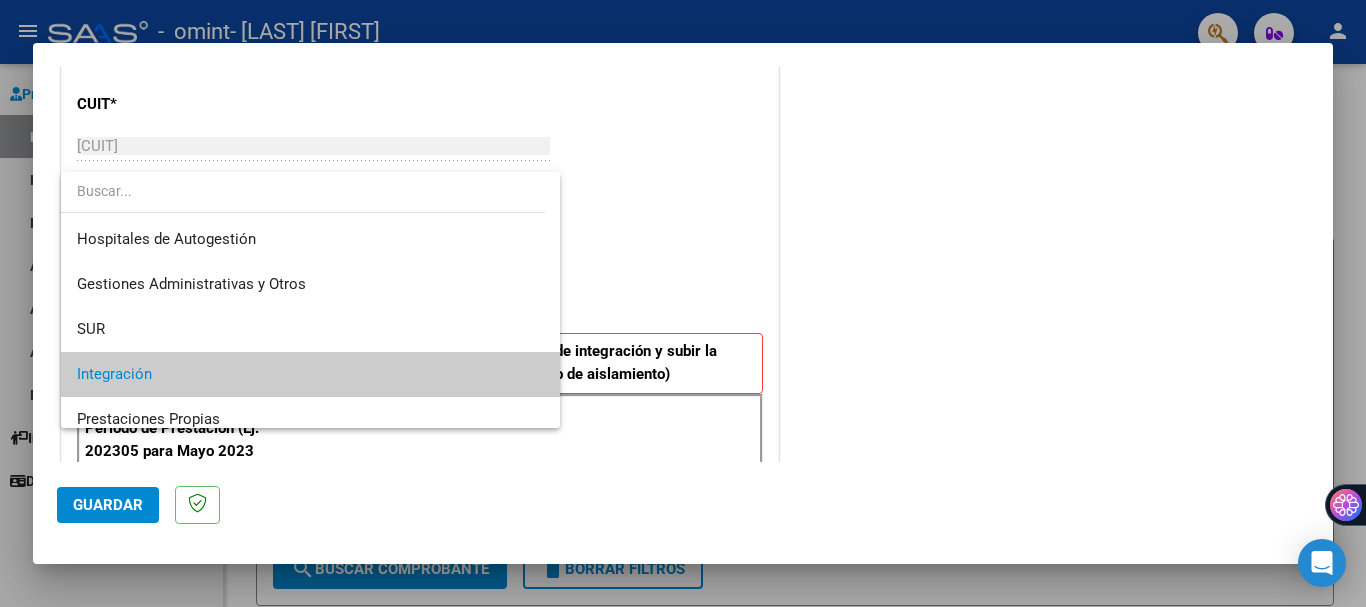 scroll, scrollTop: 75, scrollLeft: 0, axis: vertical 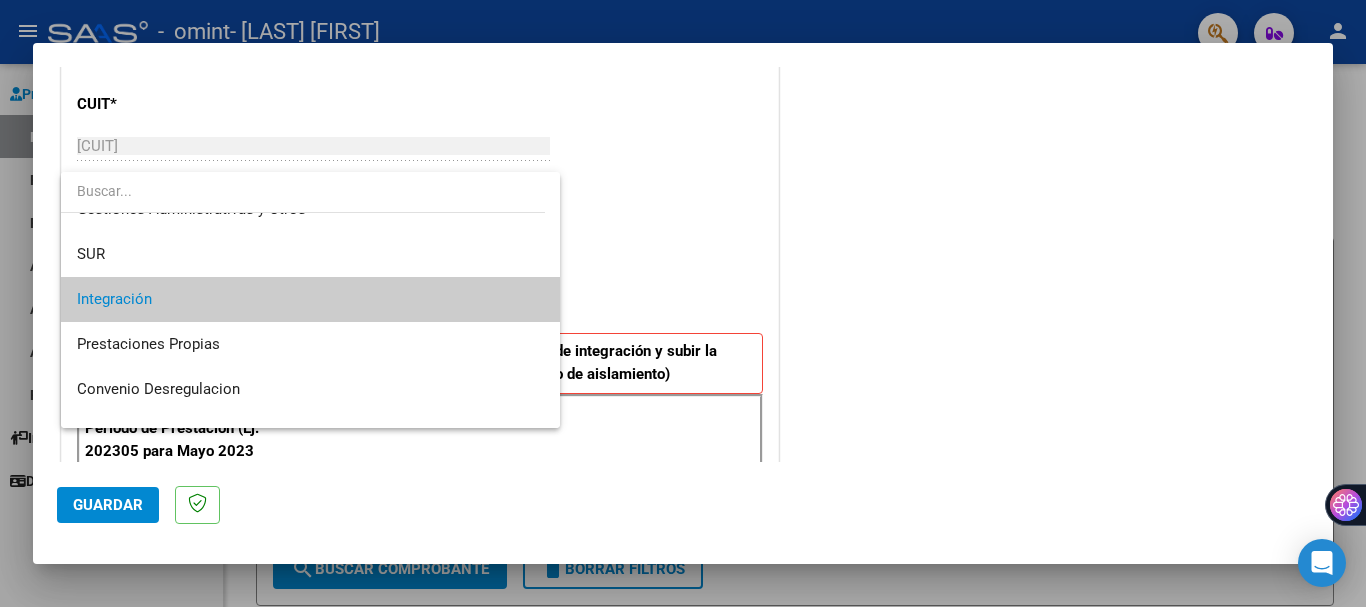 click at bounding box center (683, 303) 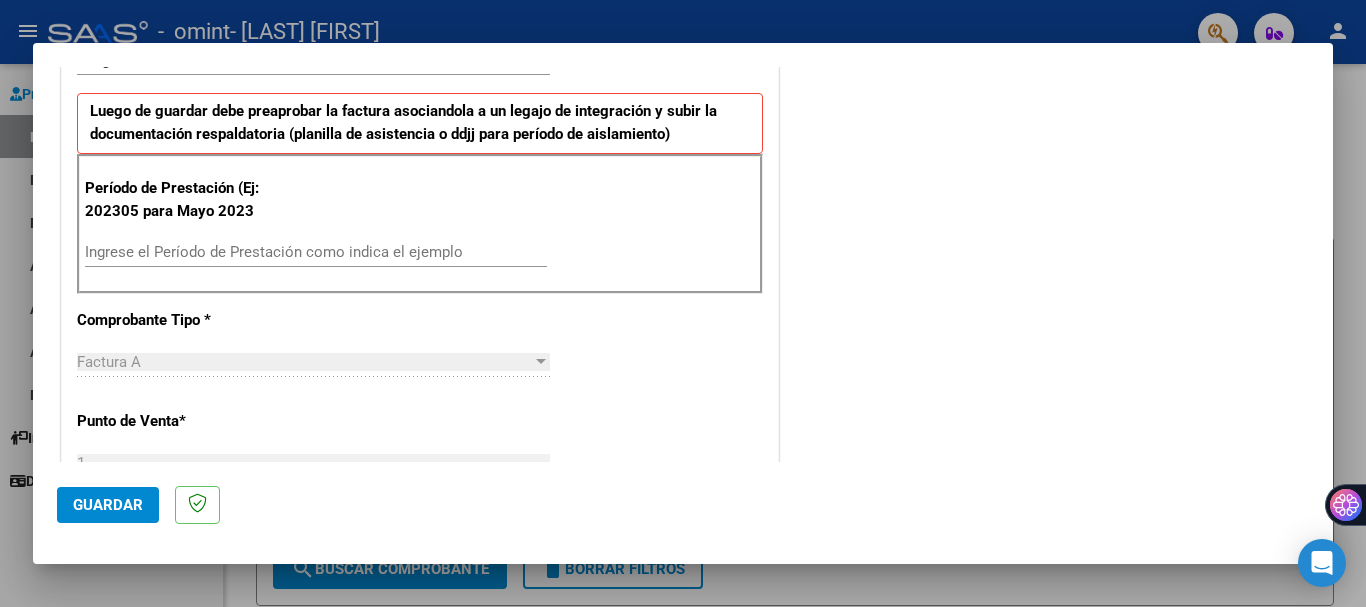 scroll, scrollTop: 518, scrollLeft: 0, axis: vertical 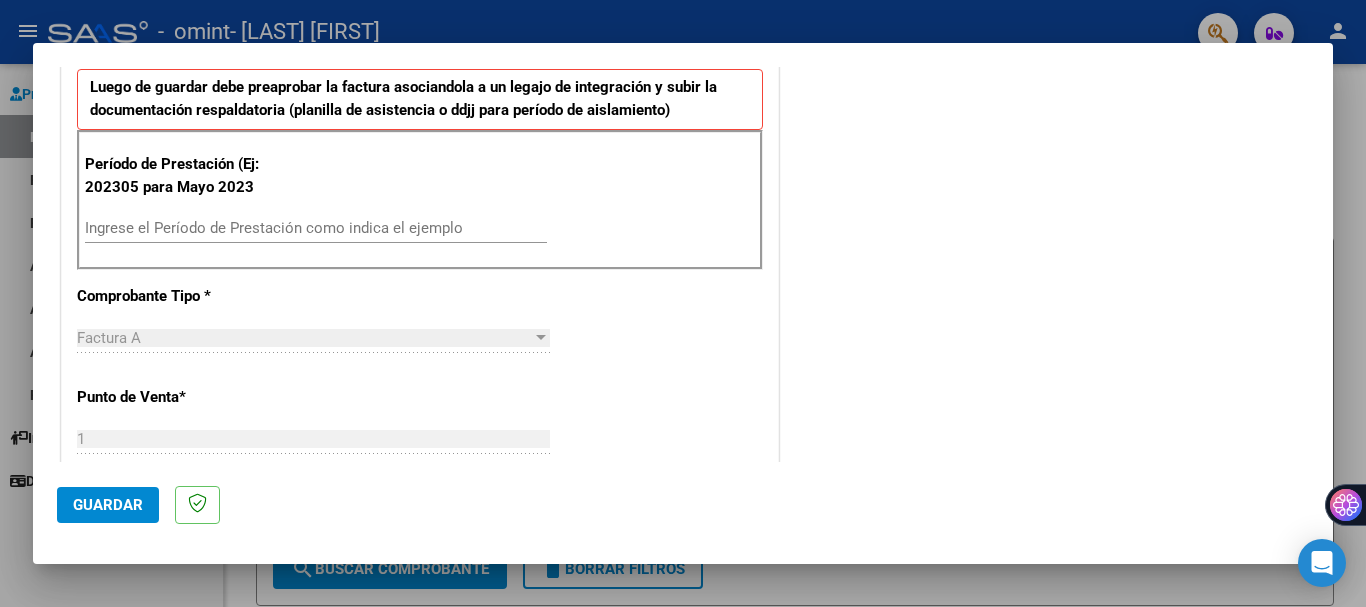 click on "Ingrese el Período de Prestación como indica el ejemplo" at bounding box center (316, 228) 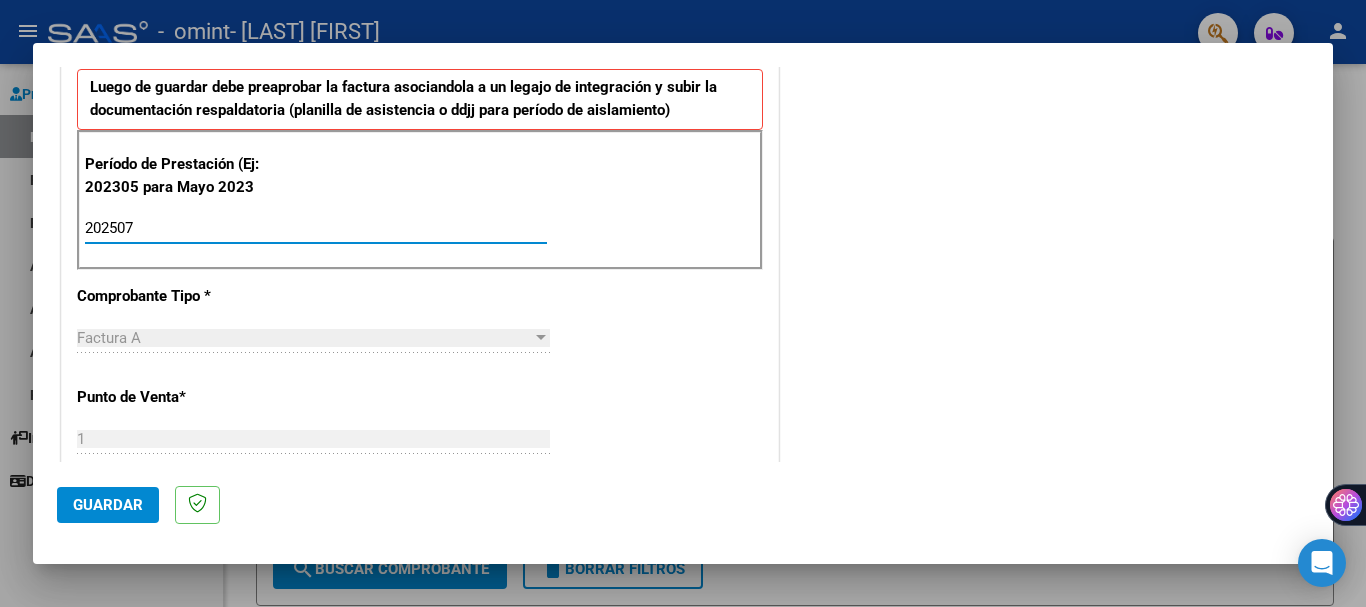 type on "202507" 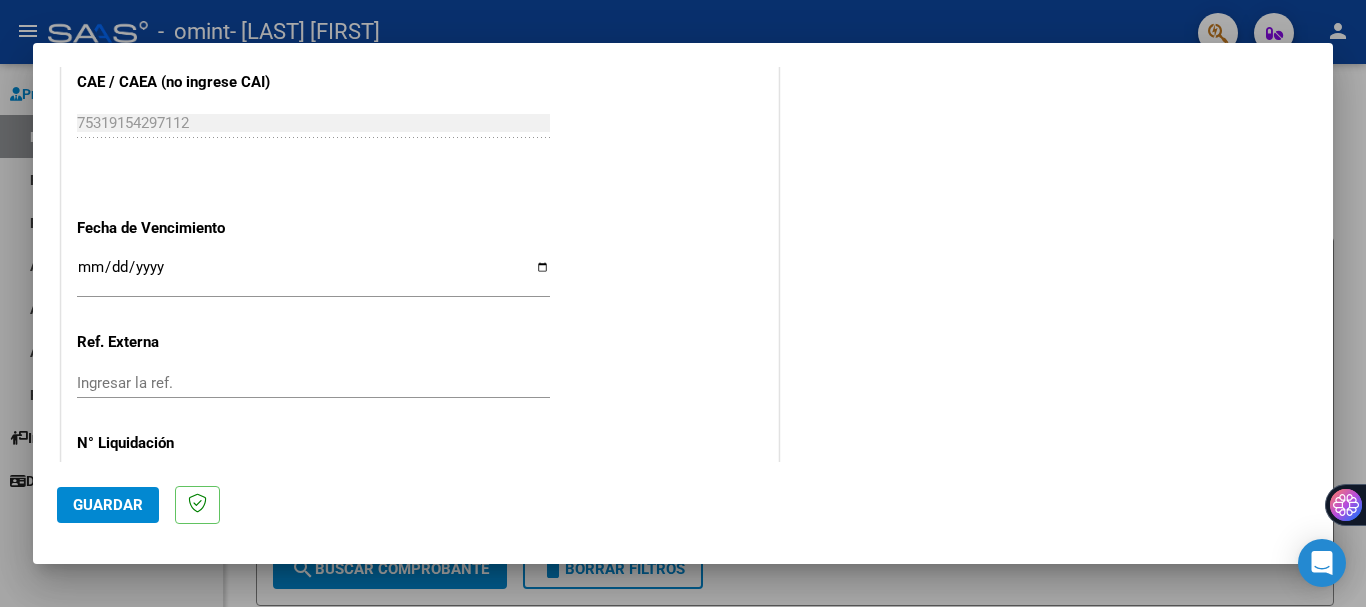 scroll, scrollTop: 1255, scrollLeft: 0, axis: vertical 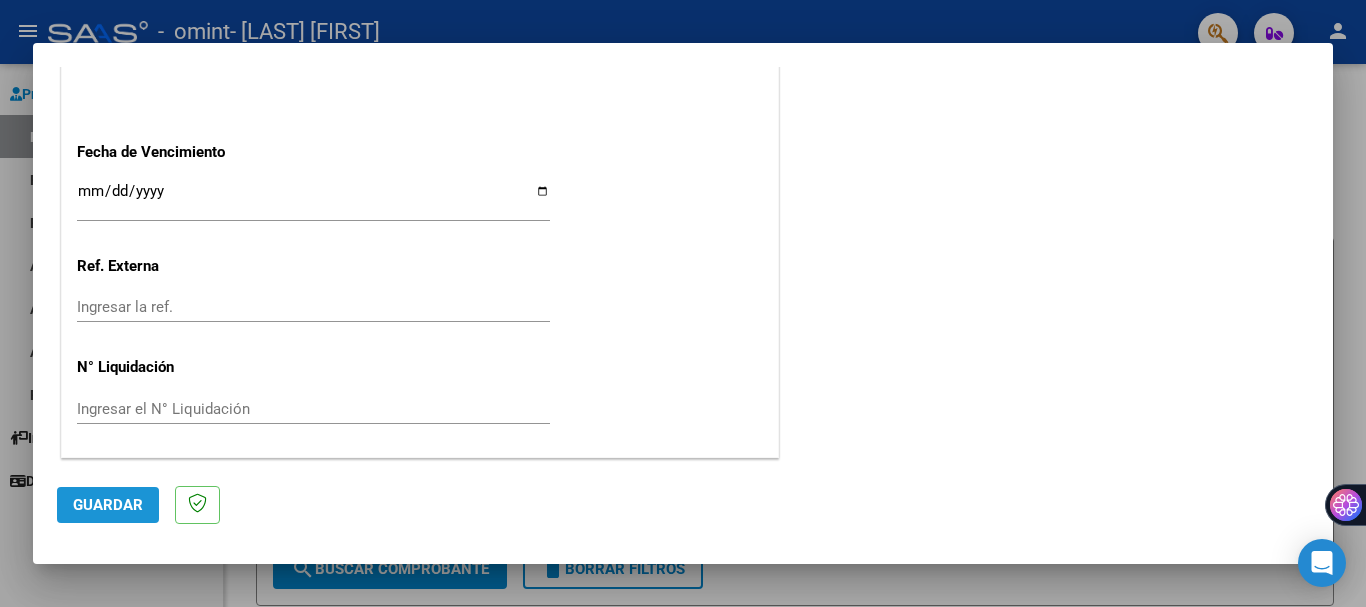click on "Guardar" 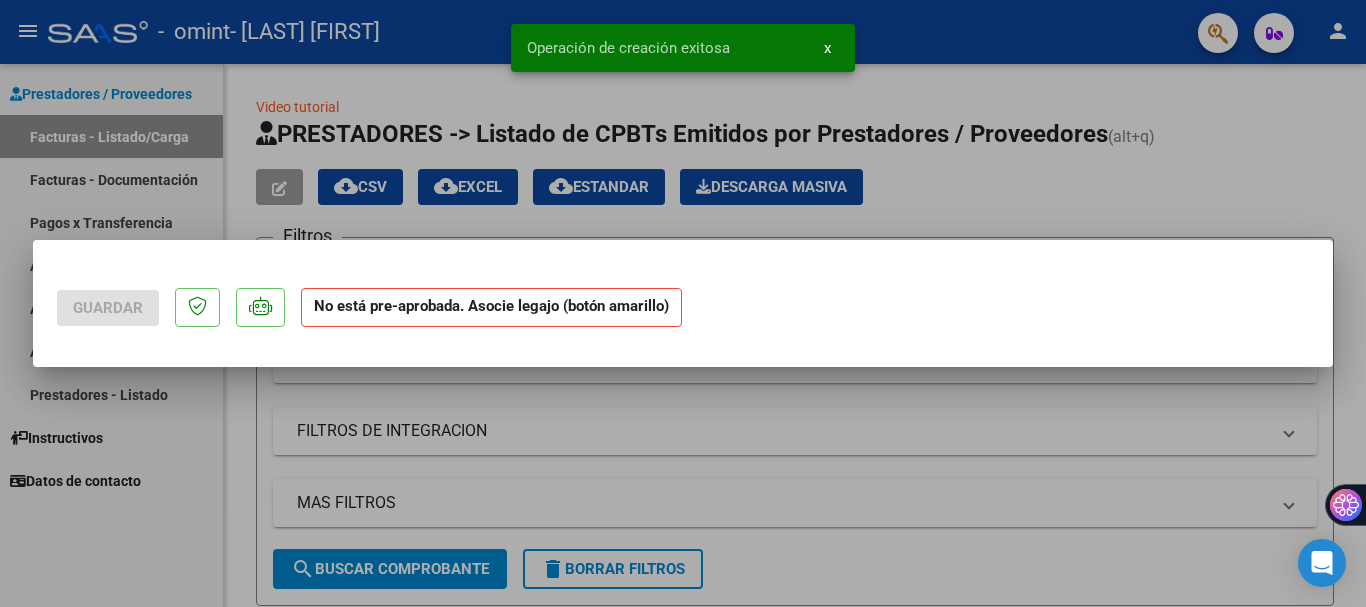 scroll, scrollTop: 0, scrollLeft: 0, axis: both 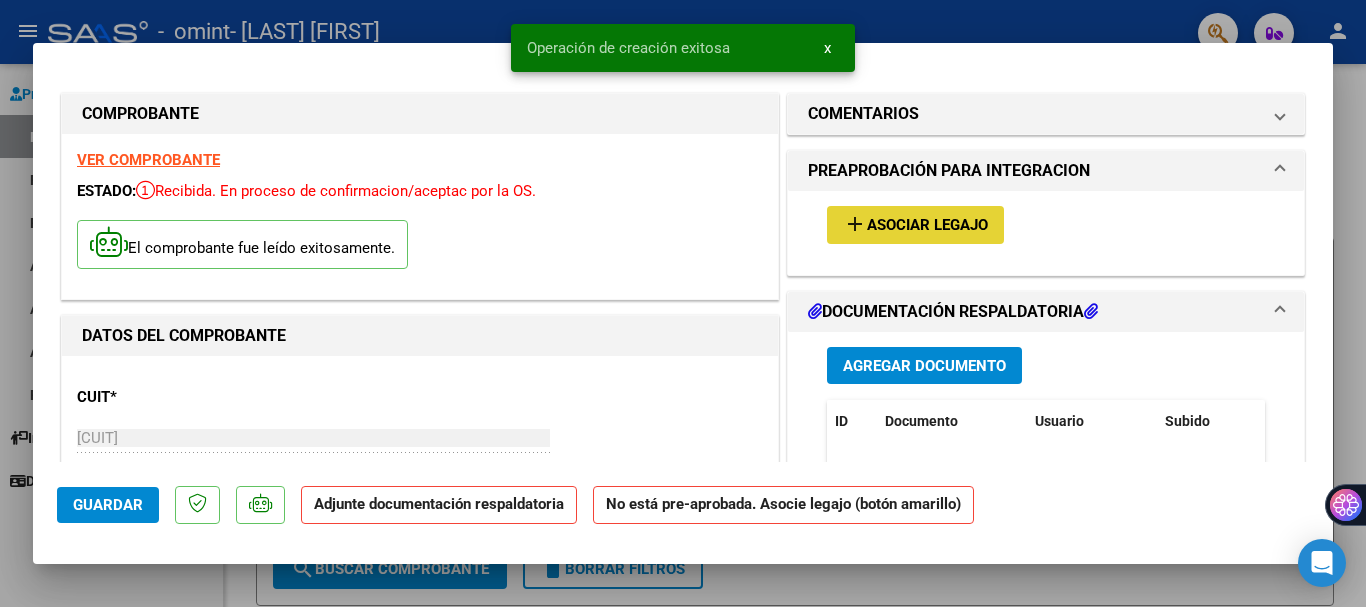 click on "Asociar Legajo" at bounding box center (927, 226) 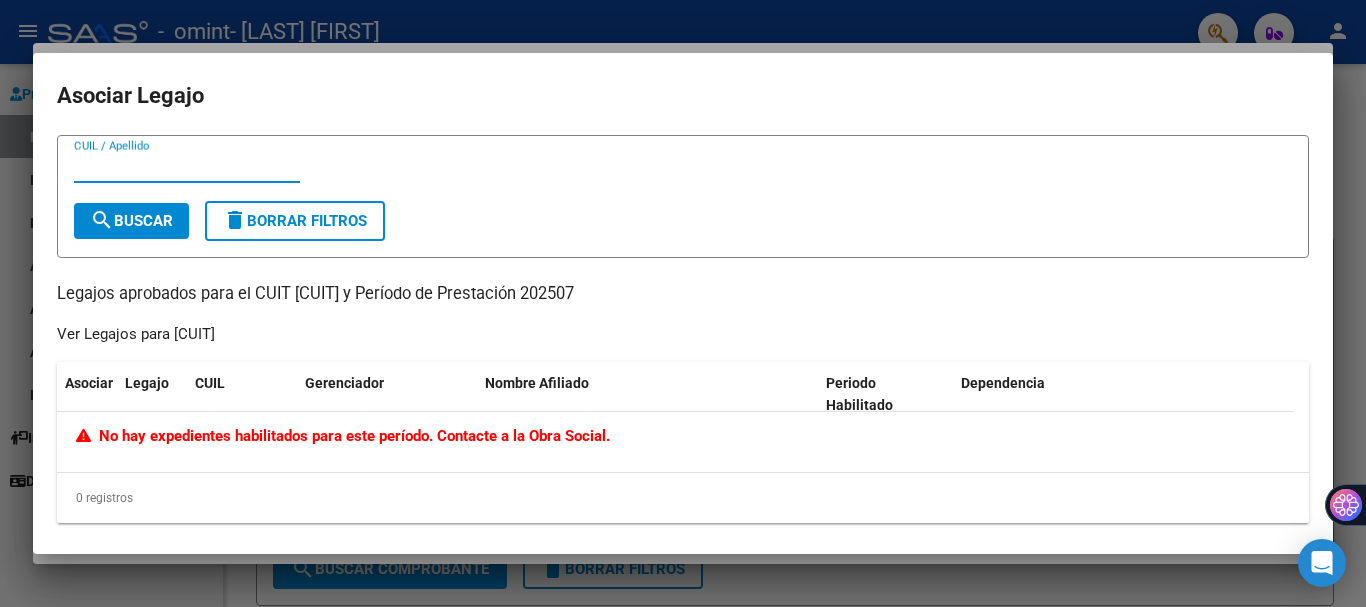 click at bounding box center [683, 303] 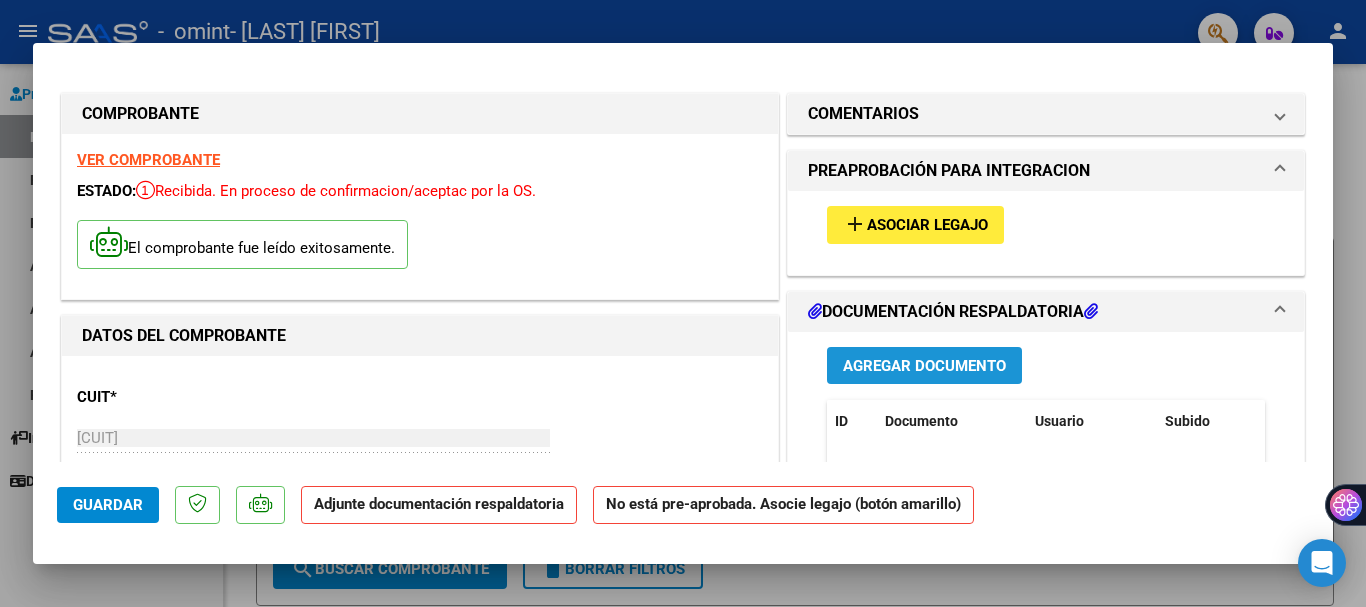 click on "Agregar Documento" at bounding box center [924, 366] 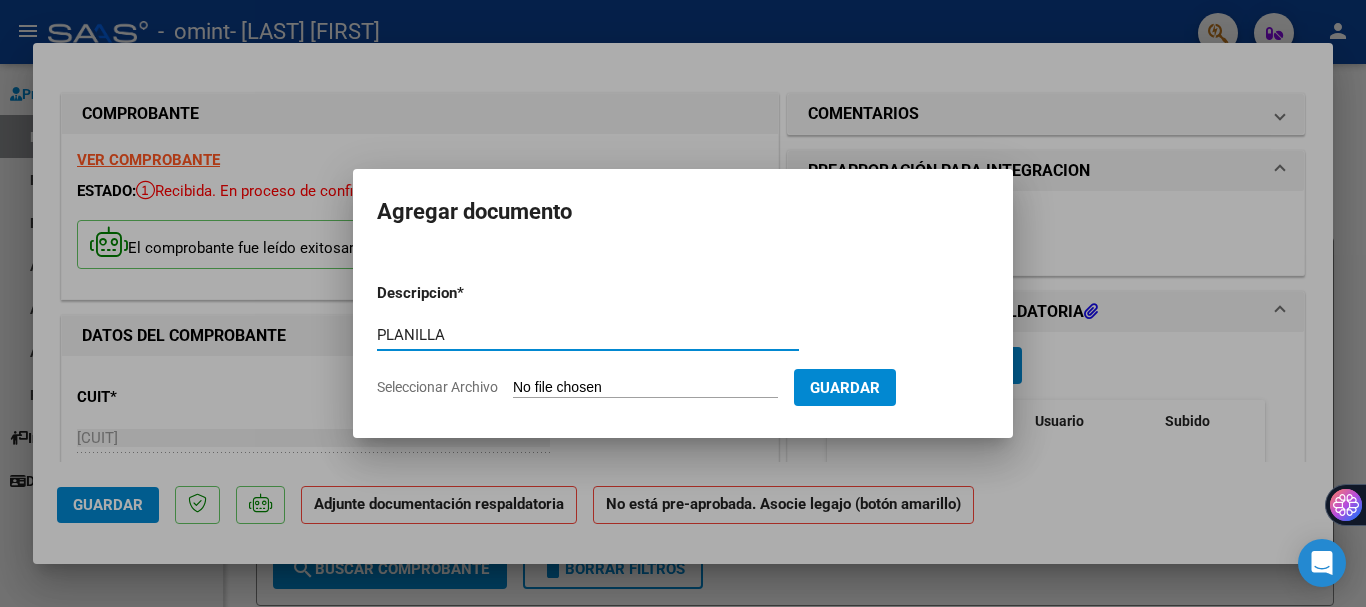 type on "PLANILLA" 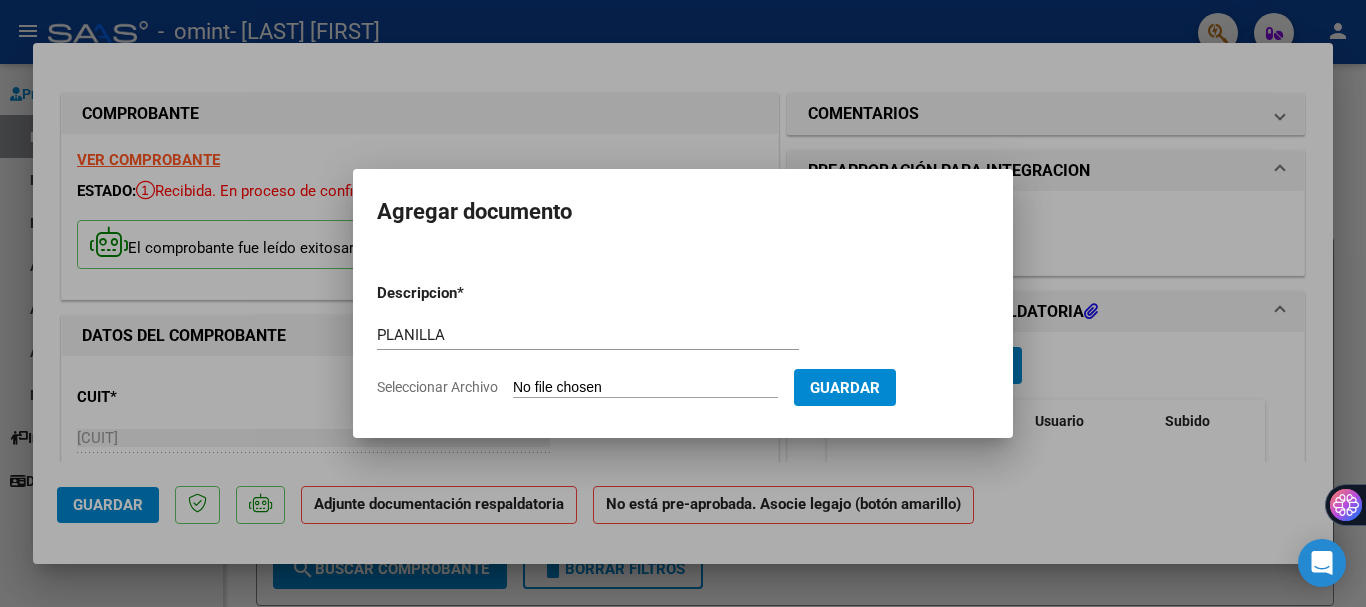type on "C:\fakepath\PLANILLA JULIO [LAST] - PSICOLOGIA..pdf" 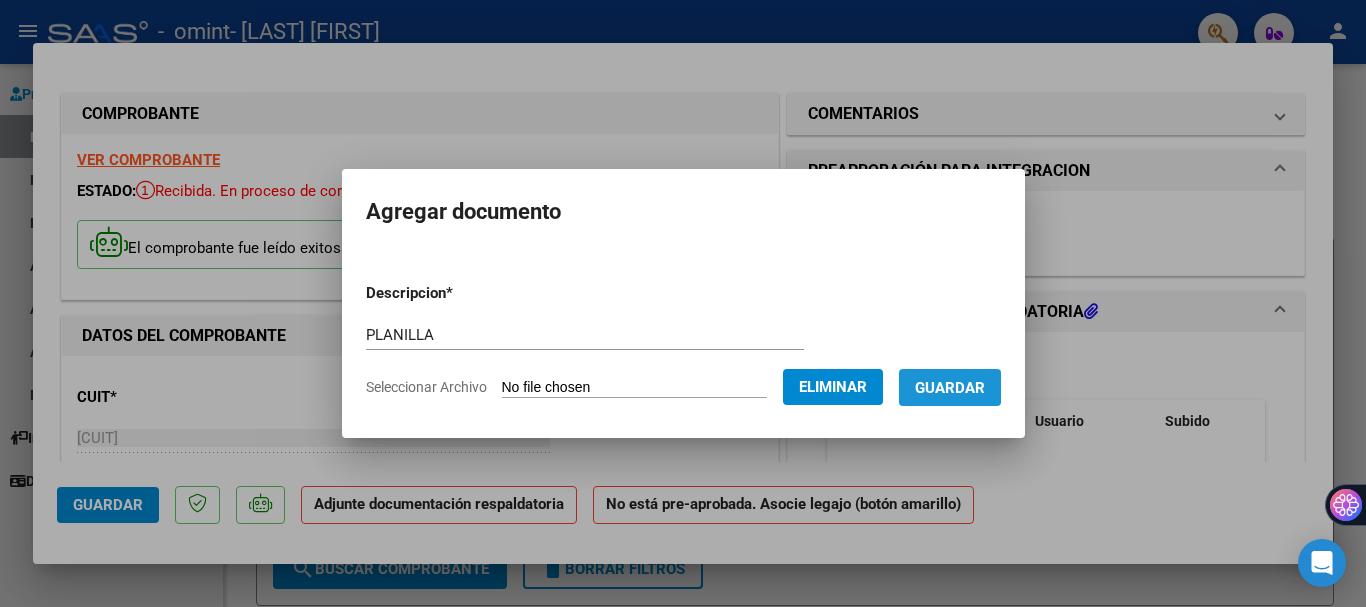 click on "Guardar" at bounding box center (950, 388) 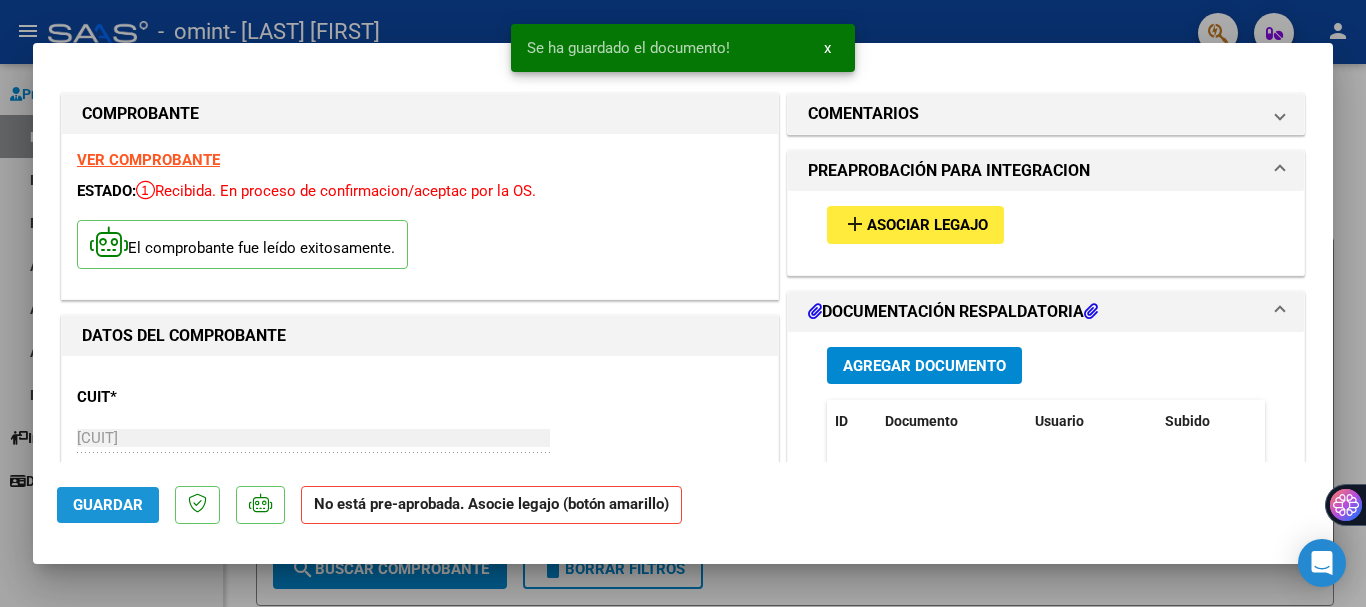 click on "Guardar" 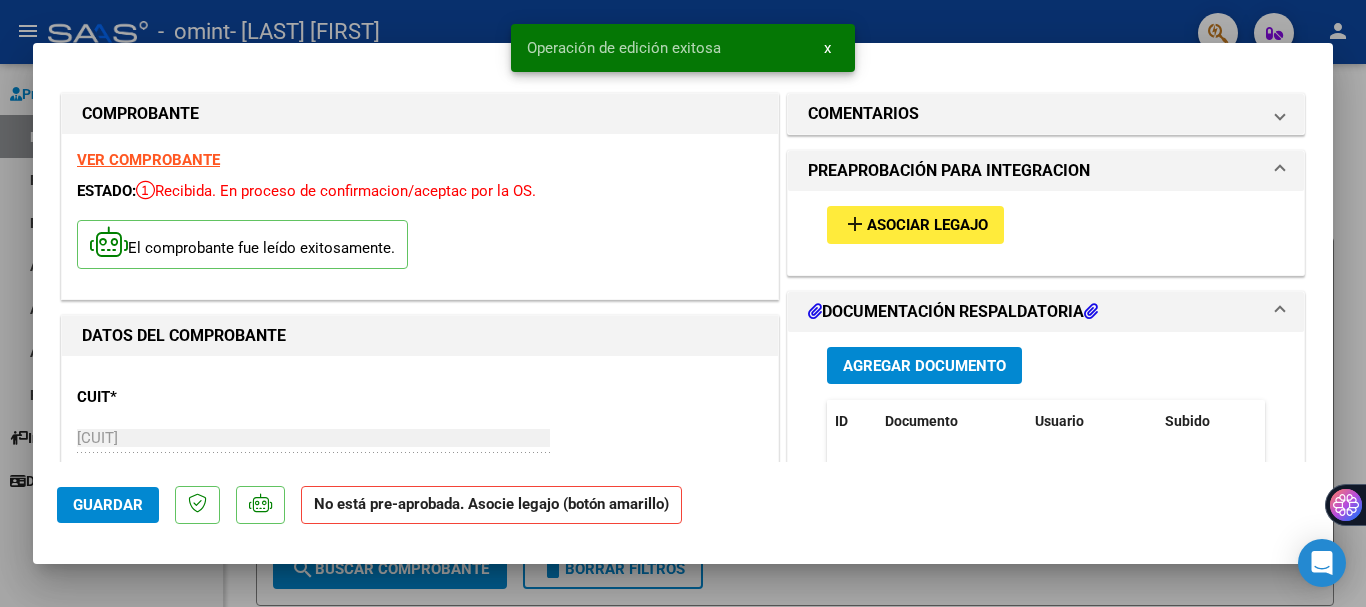 click at bounding box center (683, 303) 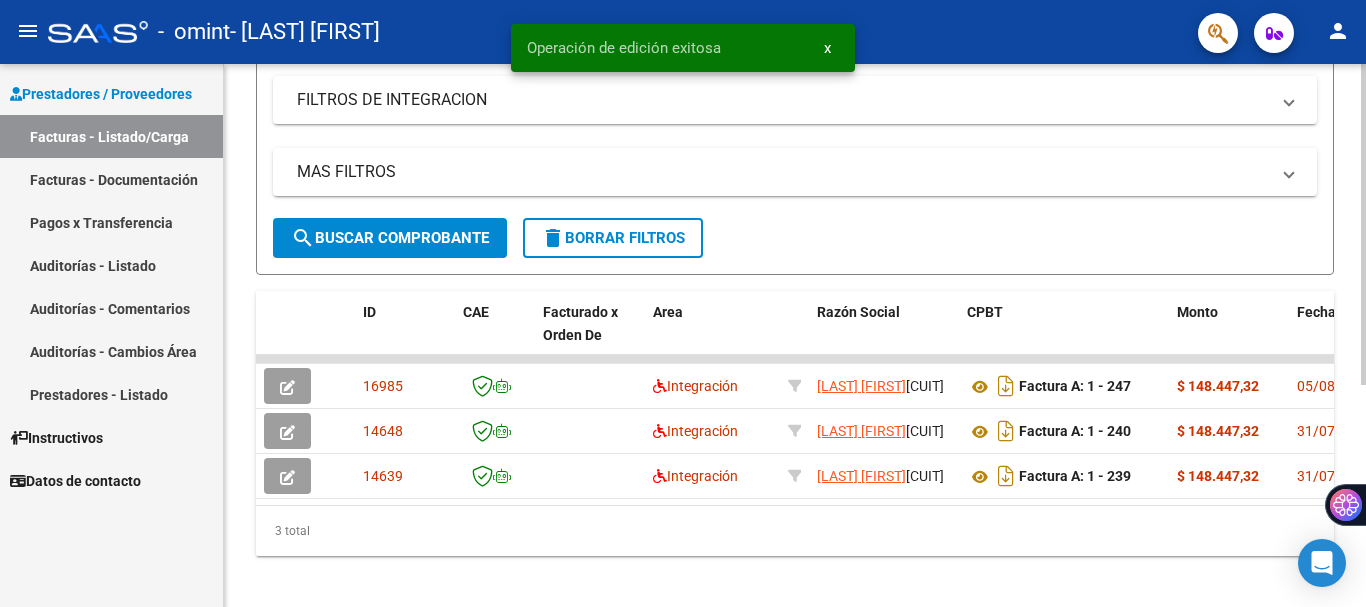 scroll, scrollTop: 375, scrollLeft: 0, axis: vertical 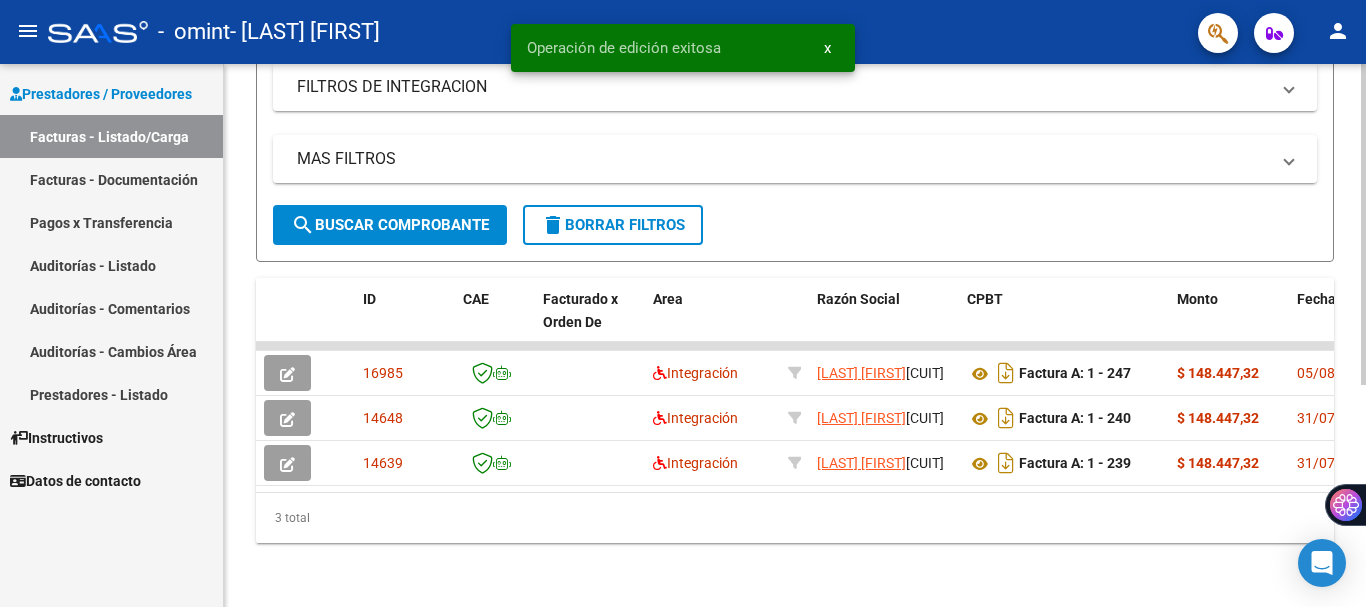 click 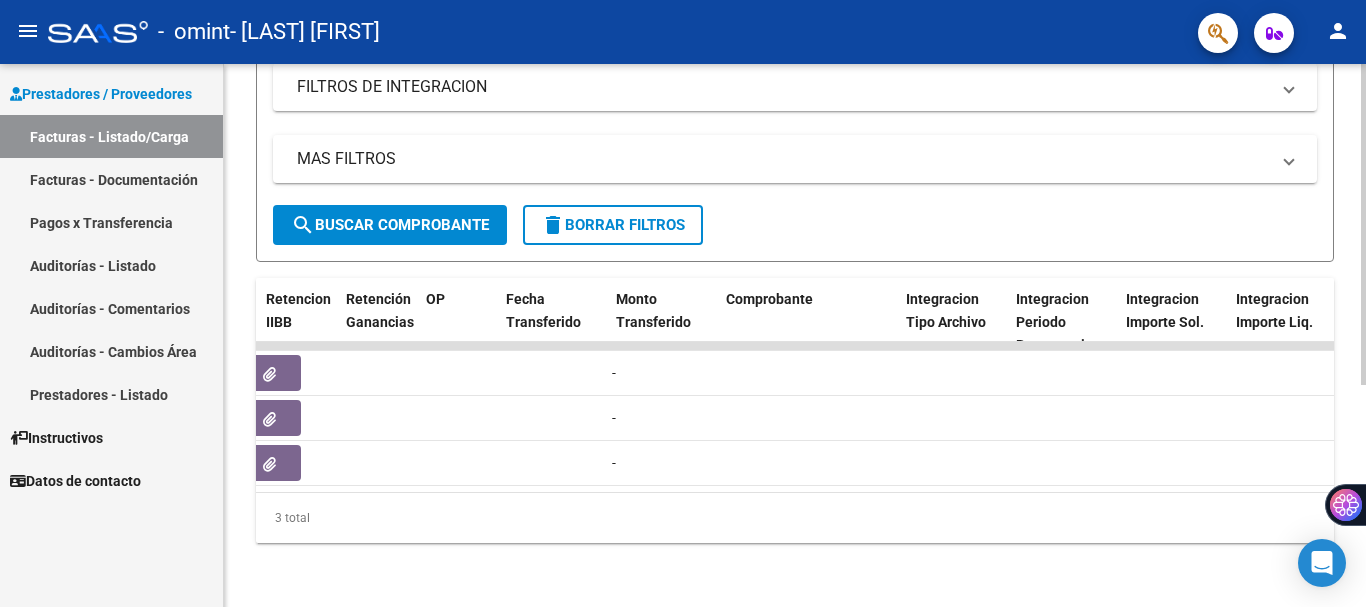 scroll, scrollTop: 0, scrollLeft: 1516, axis: horizontal 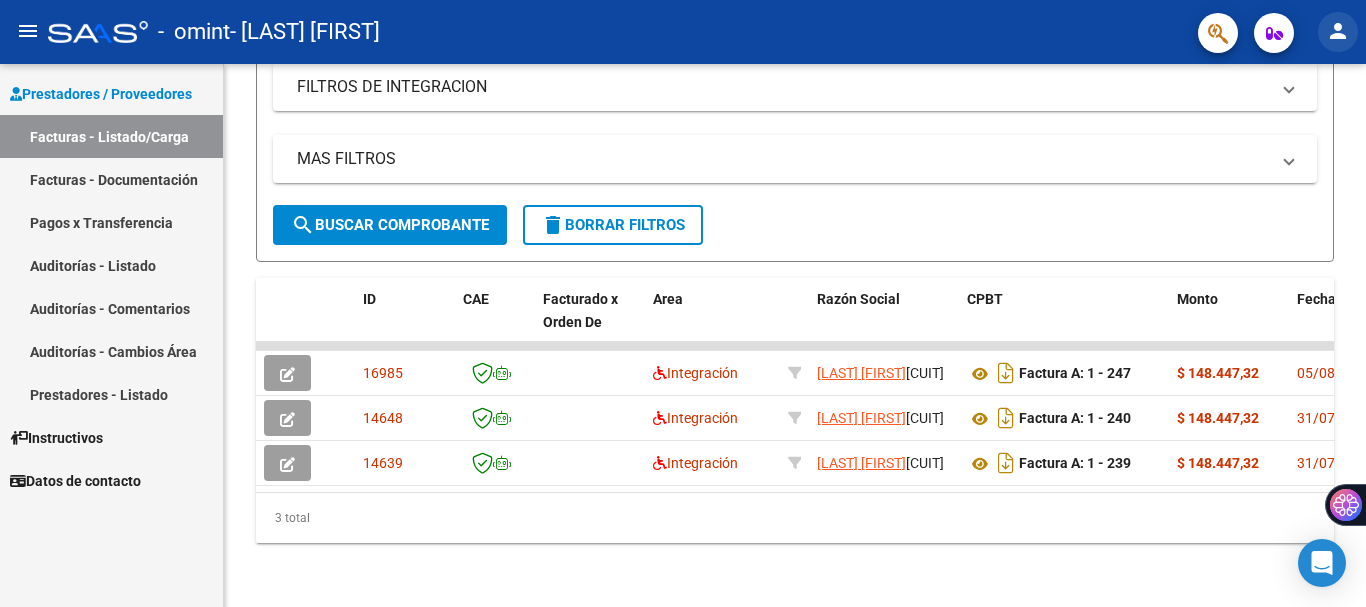 click on "person" 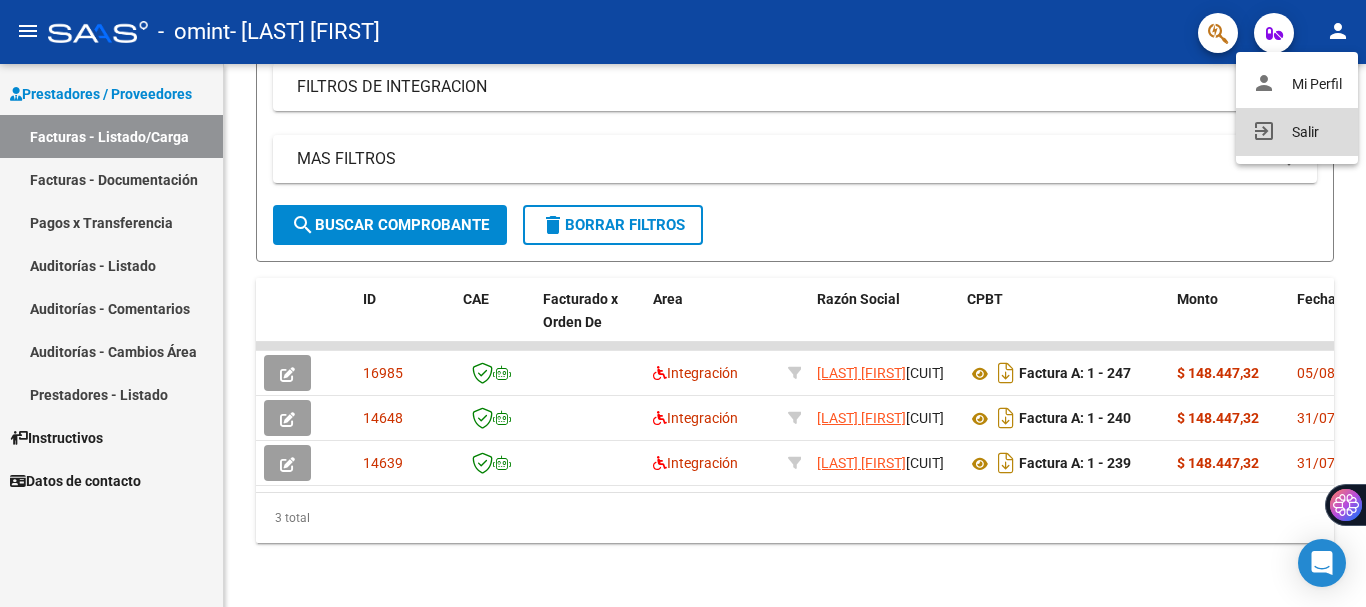 click on "exit_to_app  Salir" at bounding box center [1297, 132] 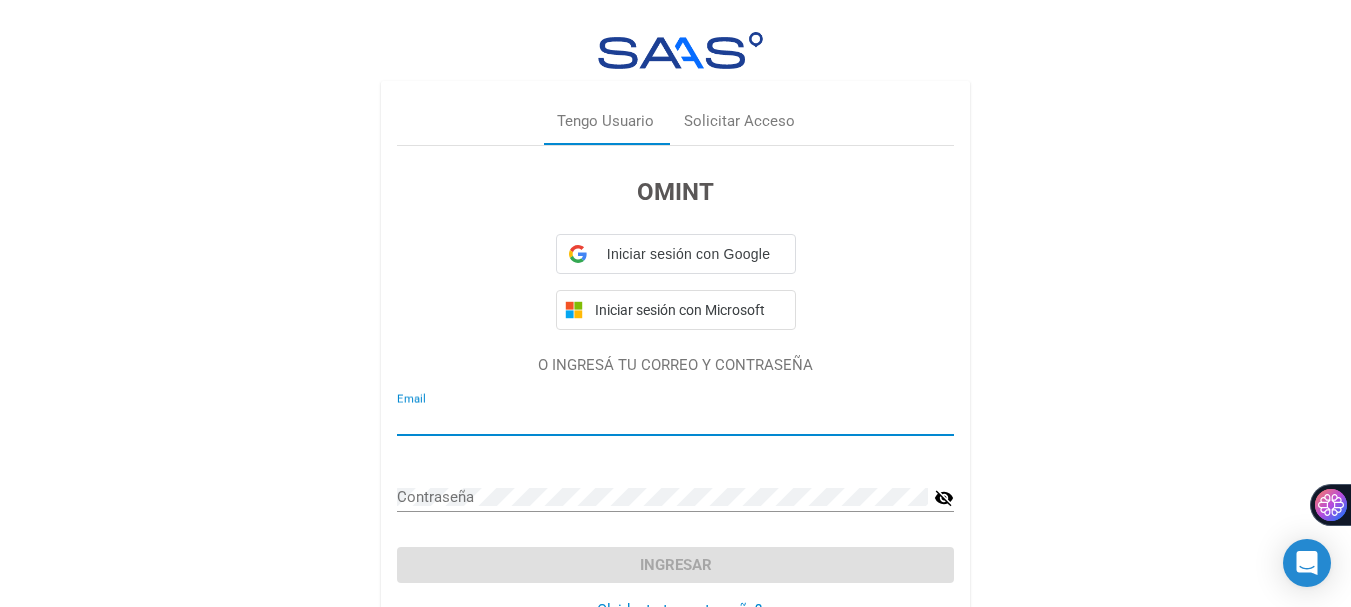 type on "[EMAIL]" 